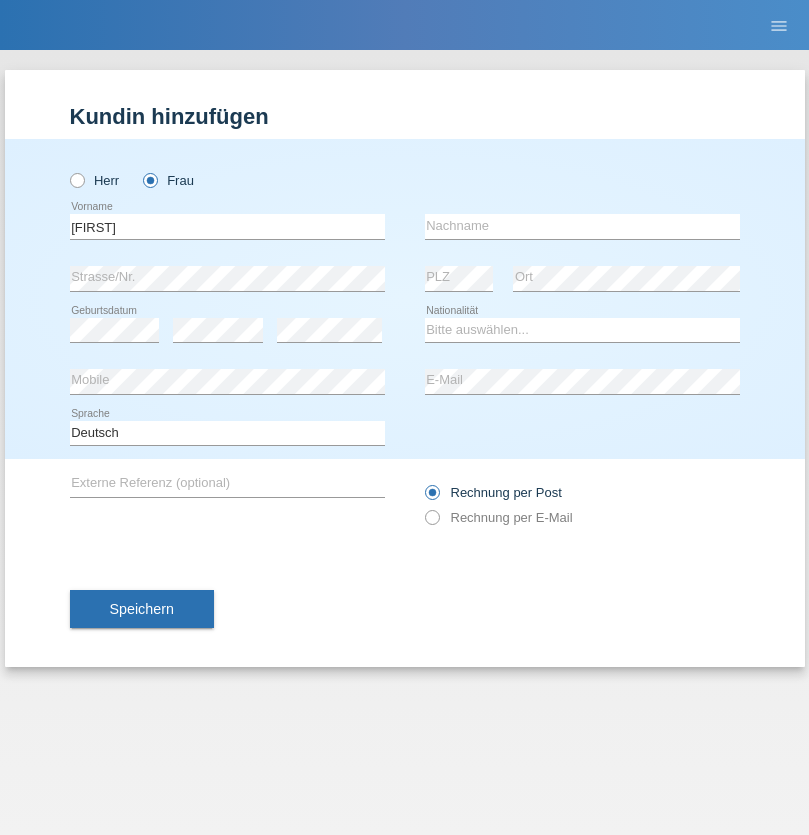 scroll, scrollTop: 0, scrollLeft: 0, axis: both 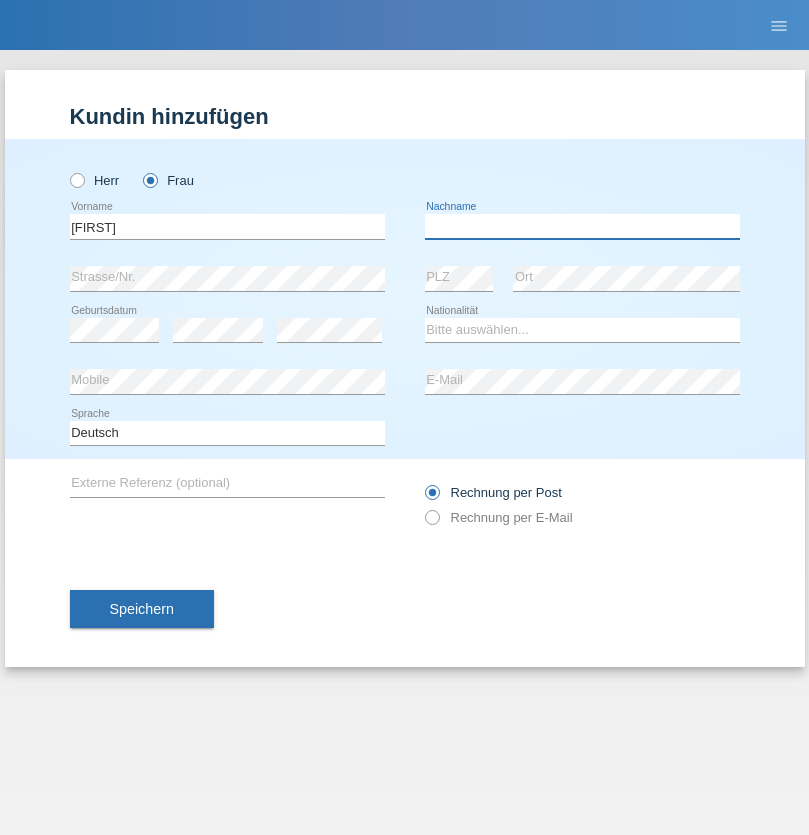 click at bounding box center (582, 226) 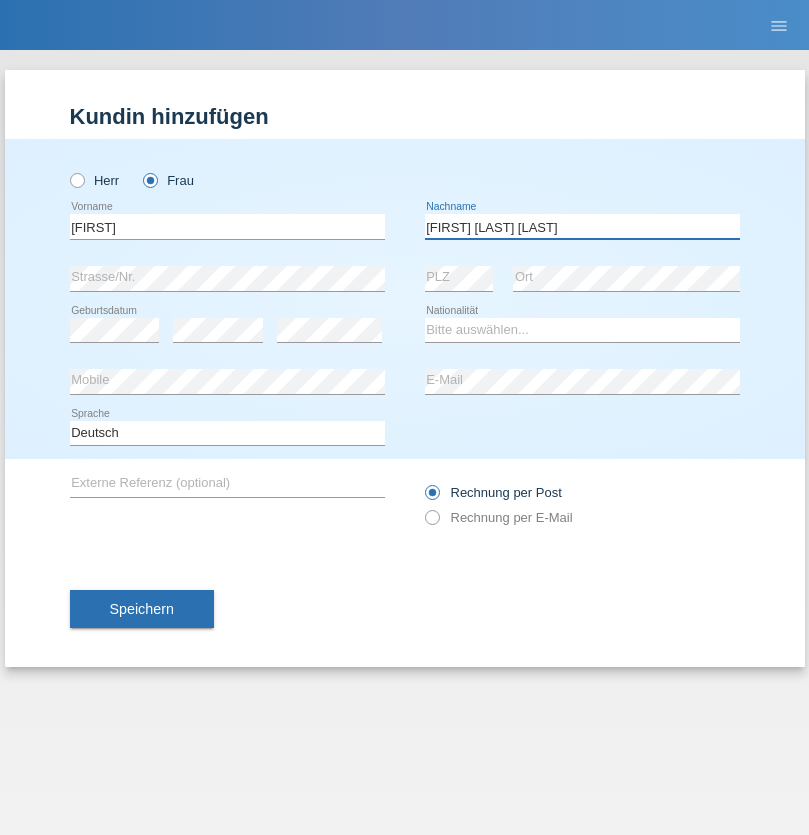 type on "Marques Basilio Cavilione" 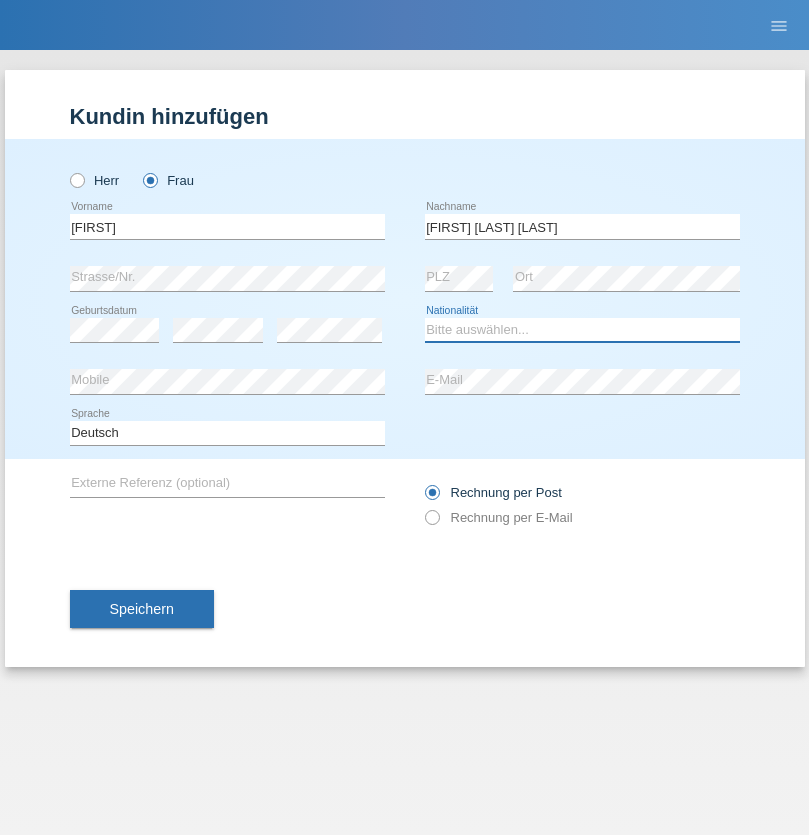 select on "BR" 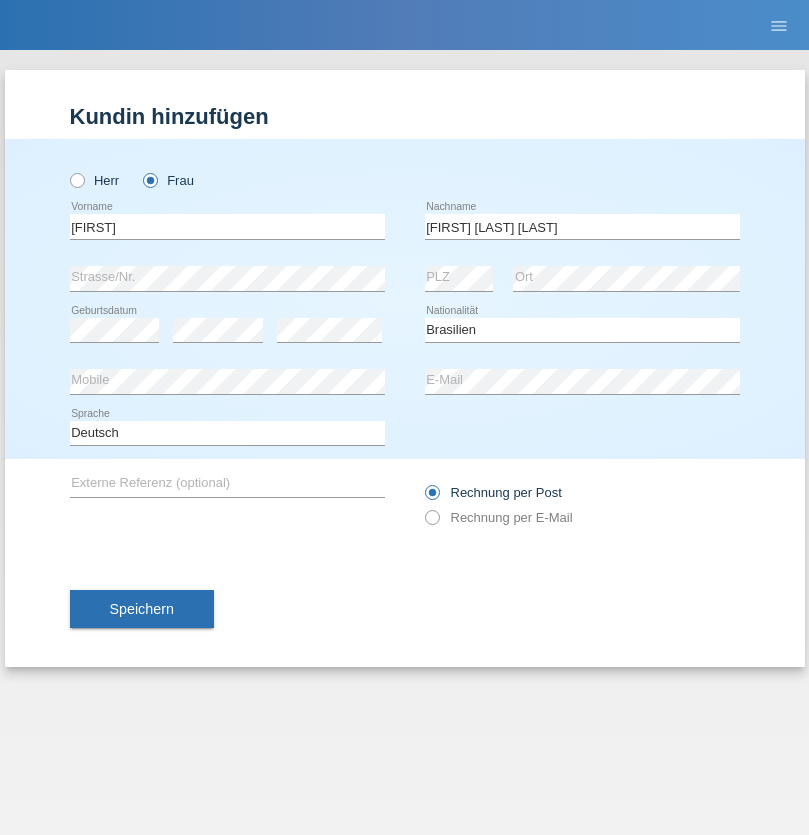 select on "C" 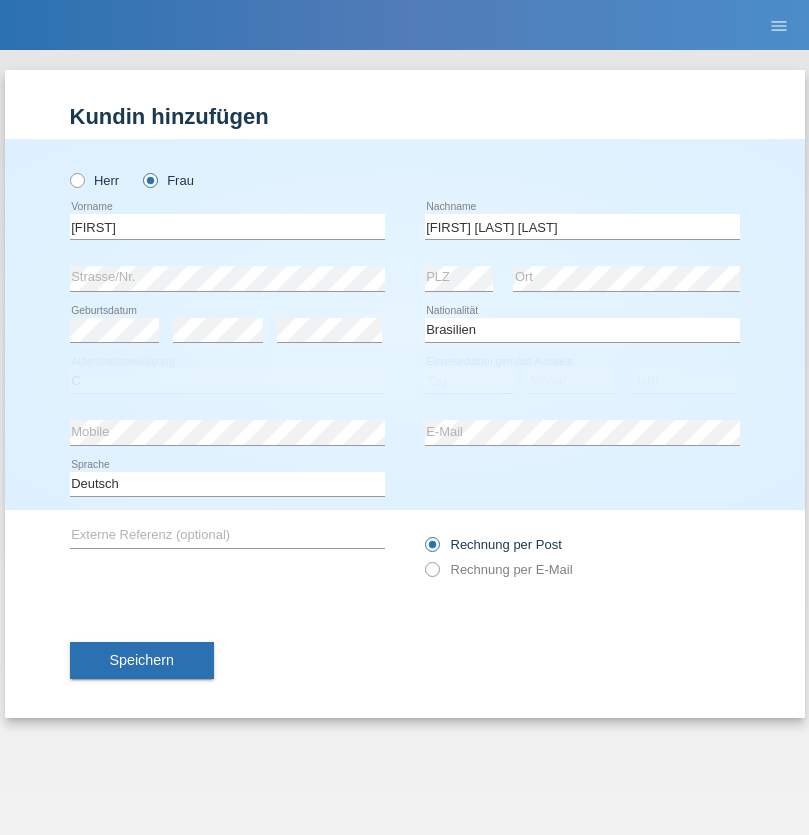 select on "14" 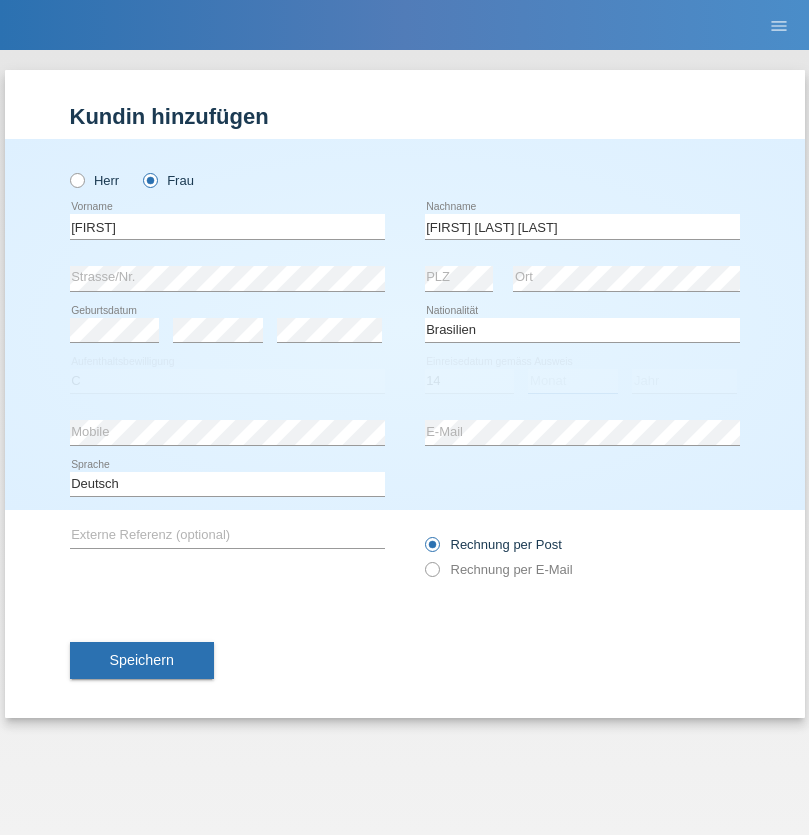 select on "02" 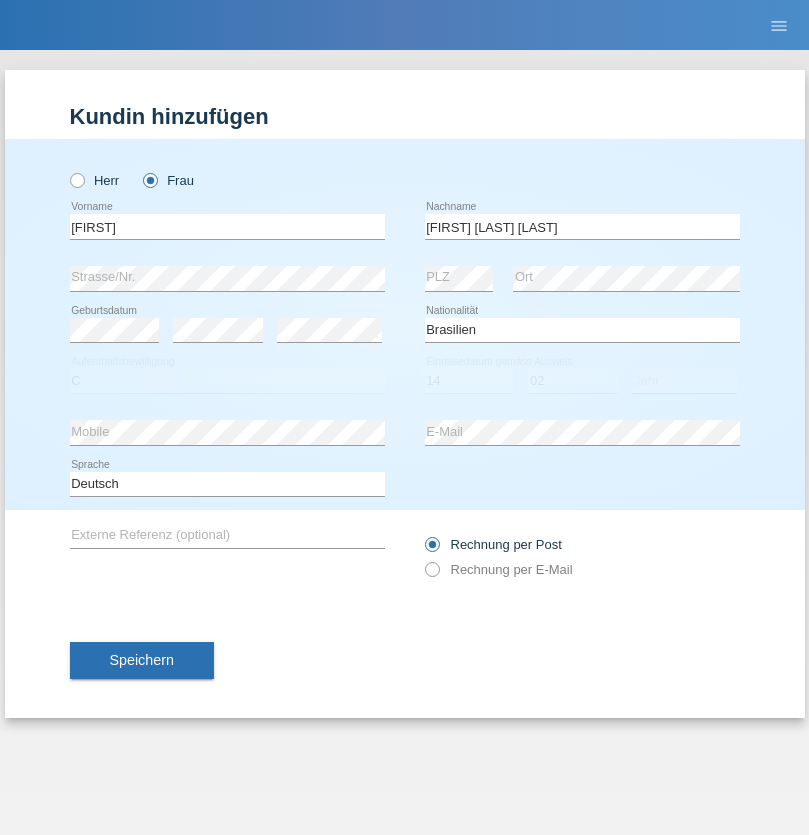select on "2018" 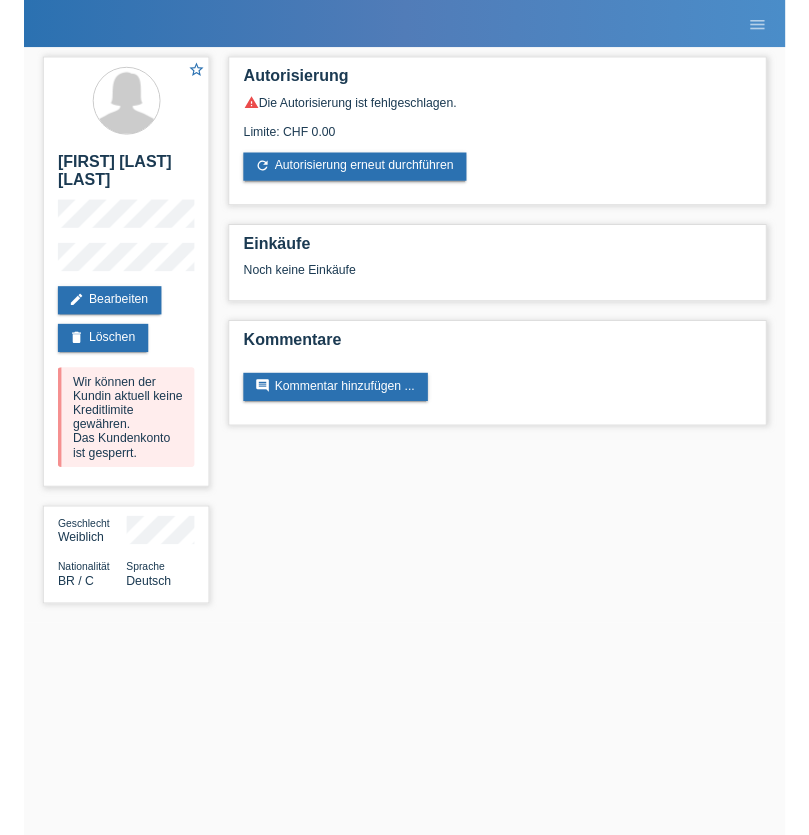 scroll, scrollTop: 0, scrollLeft: 0, axis: both 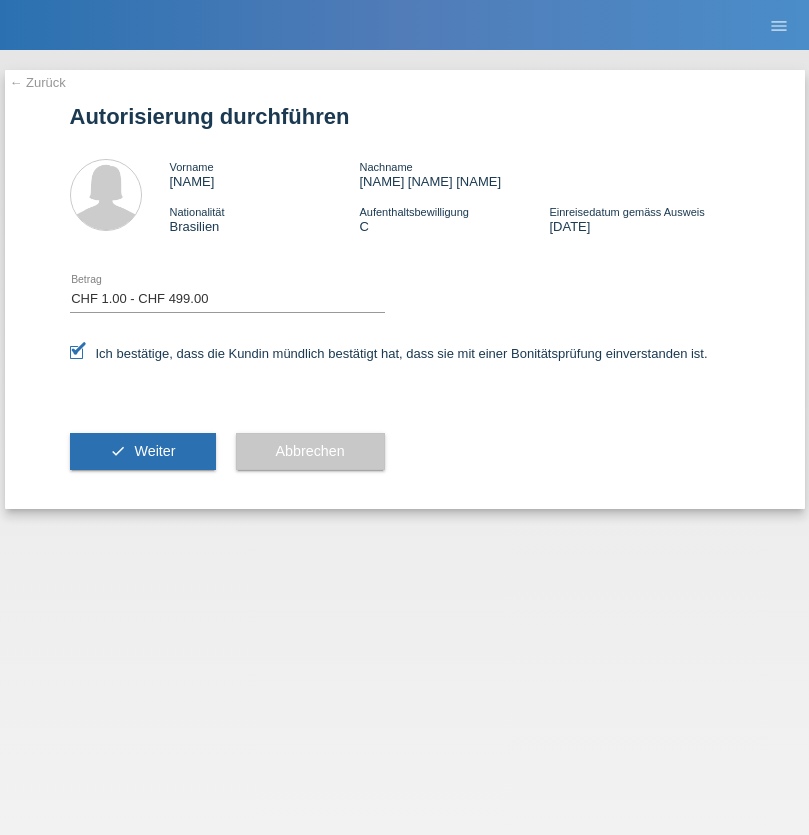 select on "1" 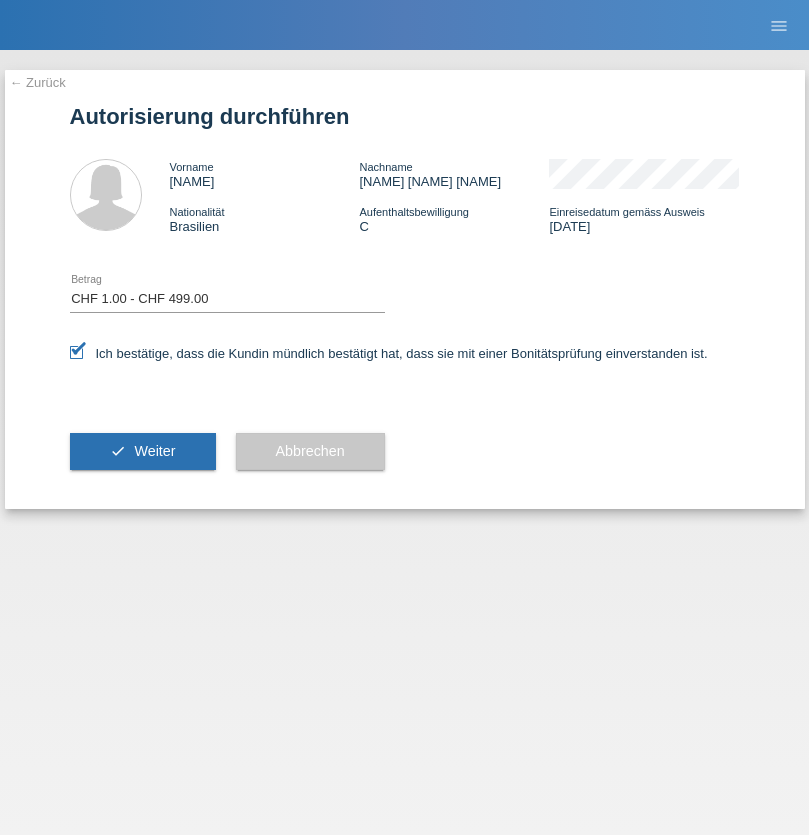 scroll, scrollTop: 0, scrollLeft: 0, axis: both 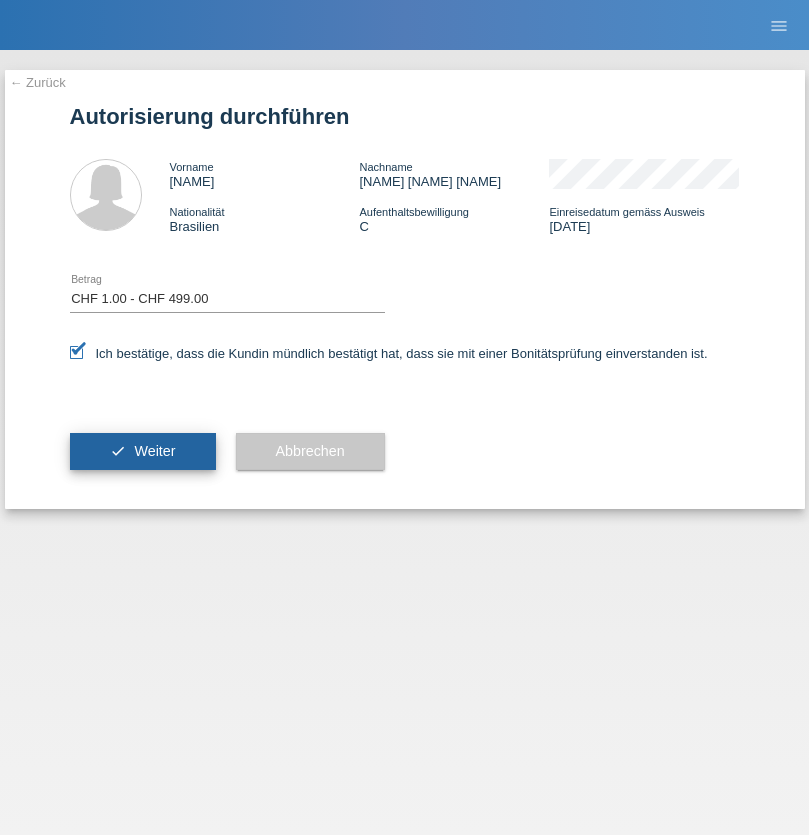 click on "Weiter" at bounding box center [154, 451] 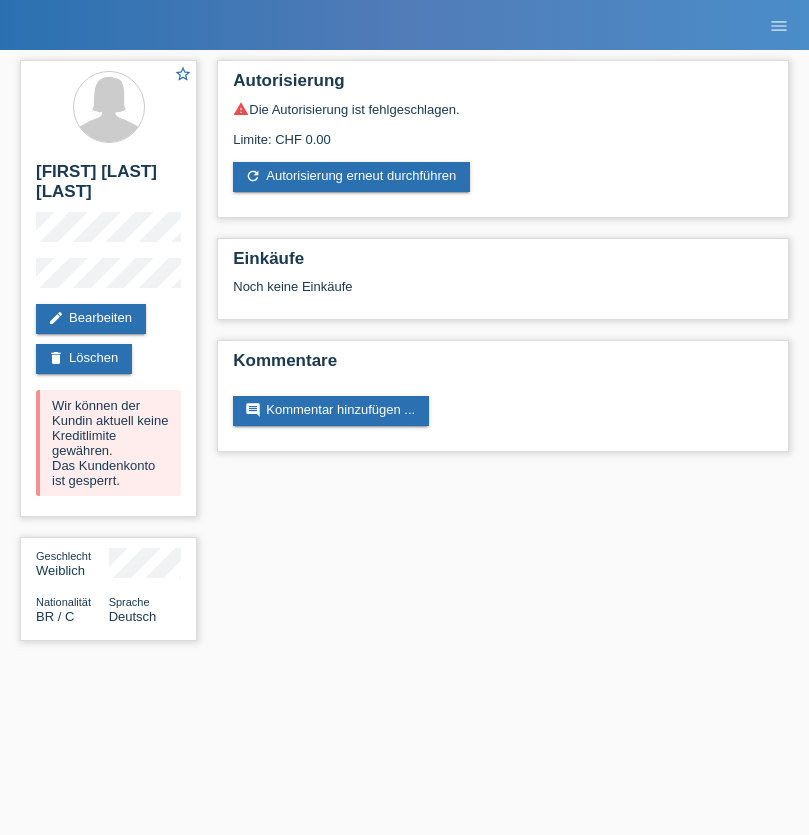 scroll, scrollTop: 0, scrollLeft: 0, axis: both 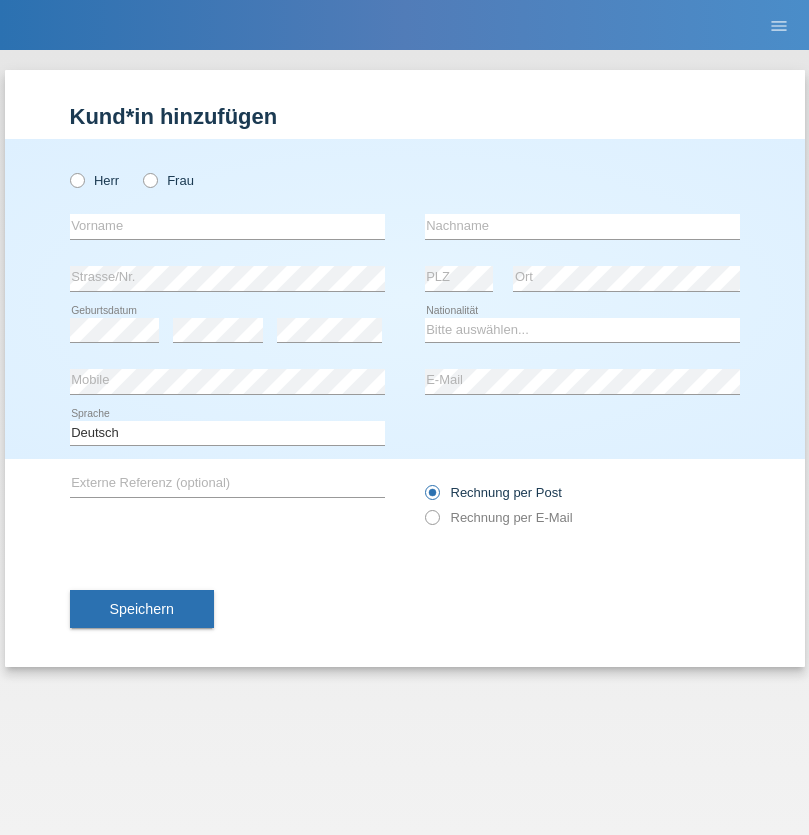 radio on "true" 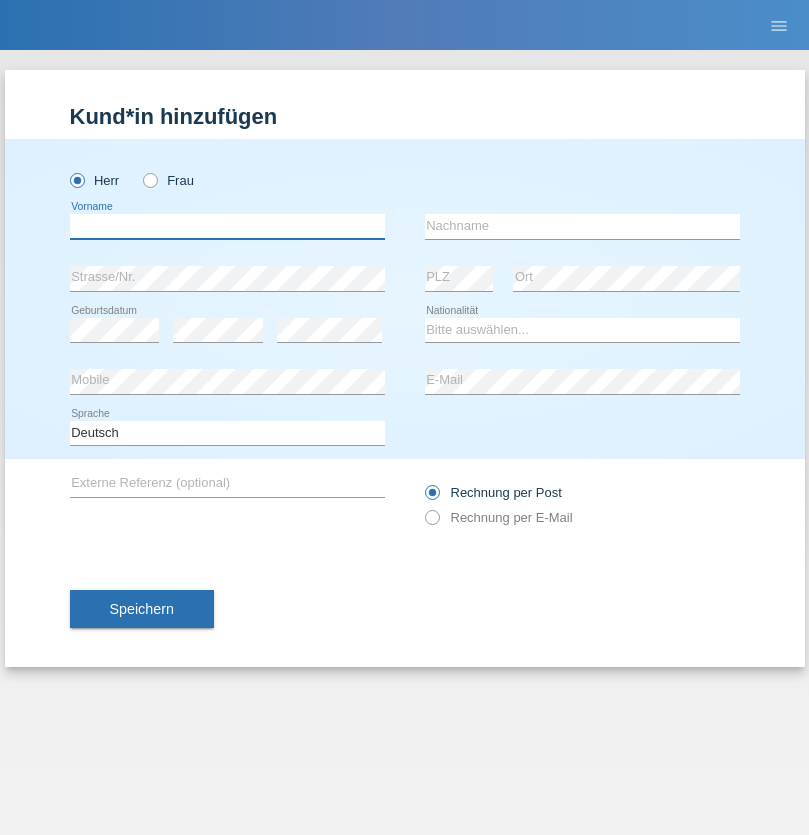 click at bounding box center [227, 226] 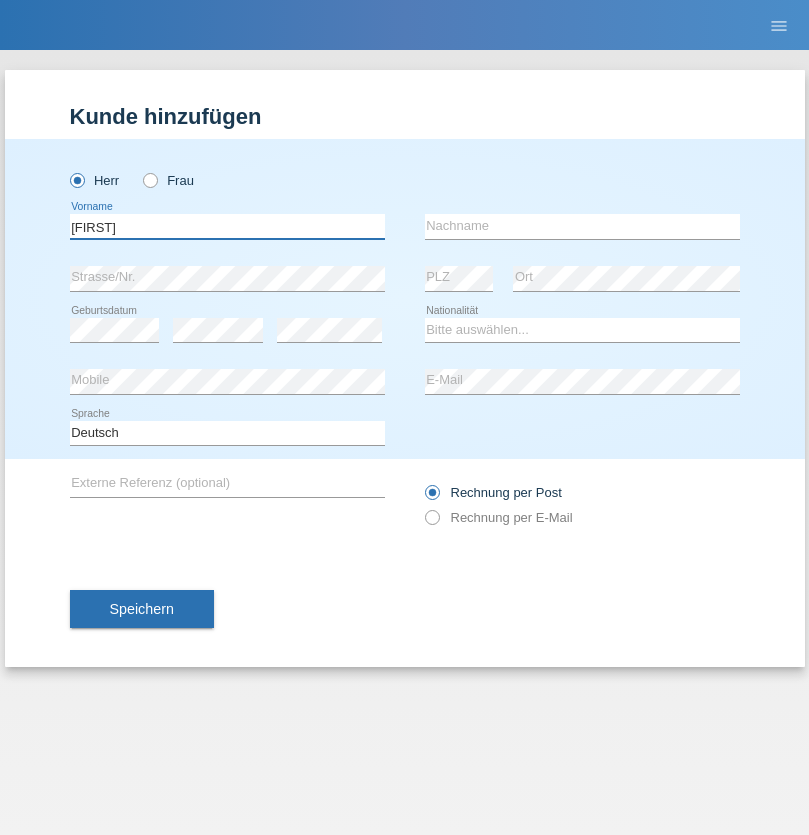 type on "[FIRST]" 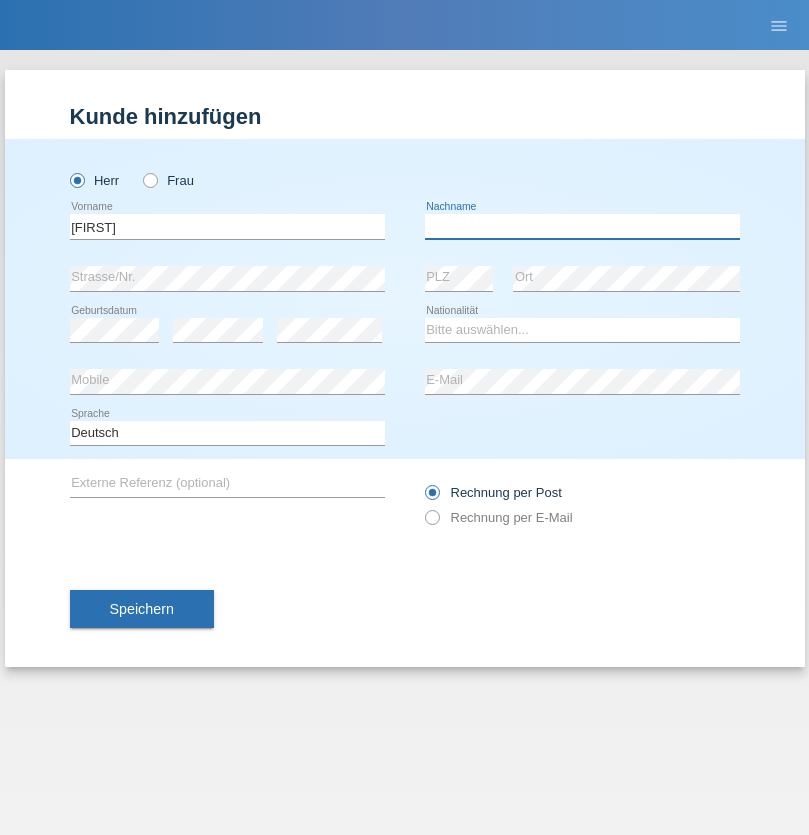 click at bounding box center (582, 226) 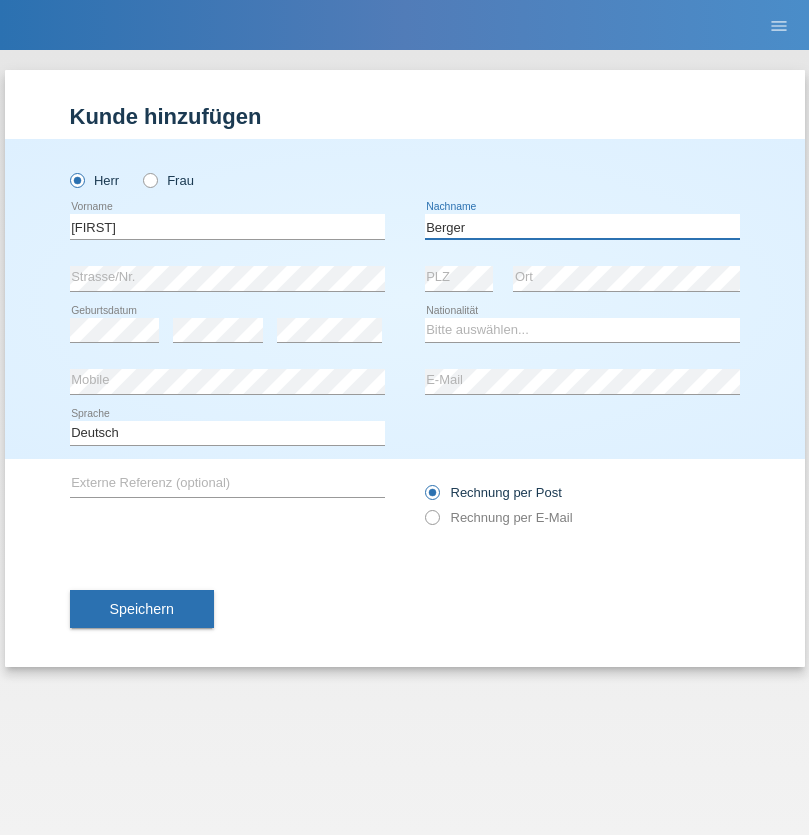 type on "Berger" 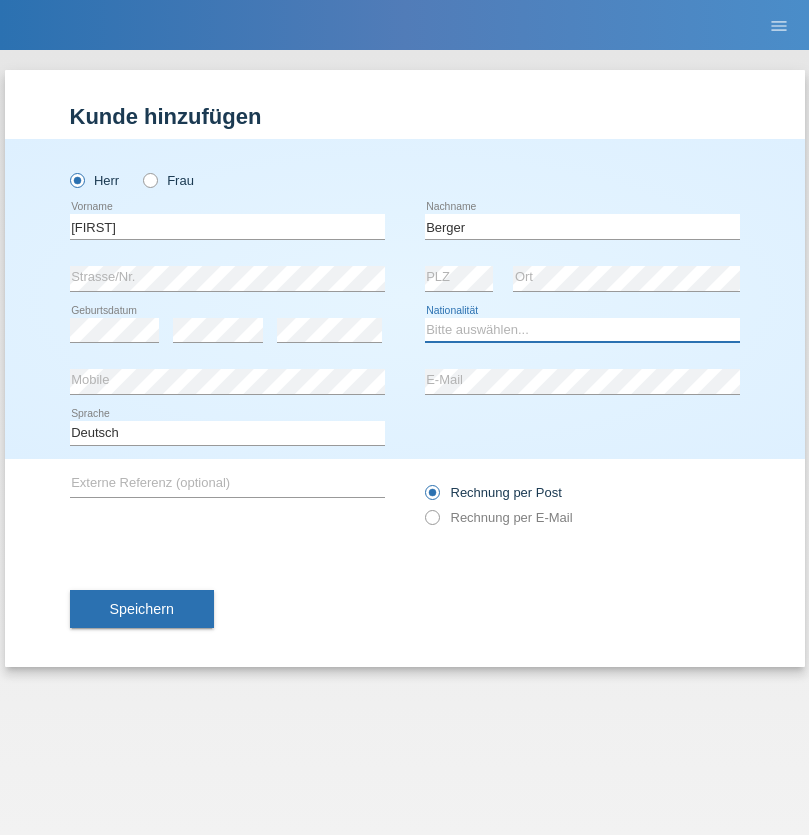 select on "CH" 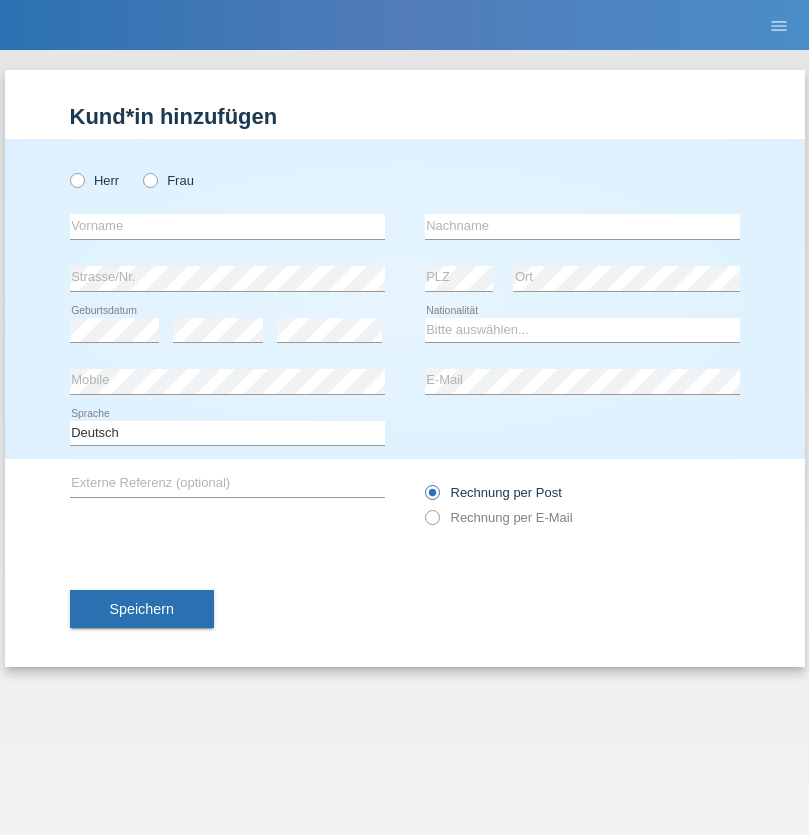 scroll, scrollTop: 0, scrollLeft: 0, axis: both 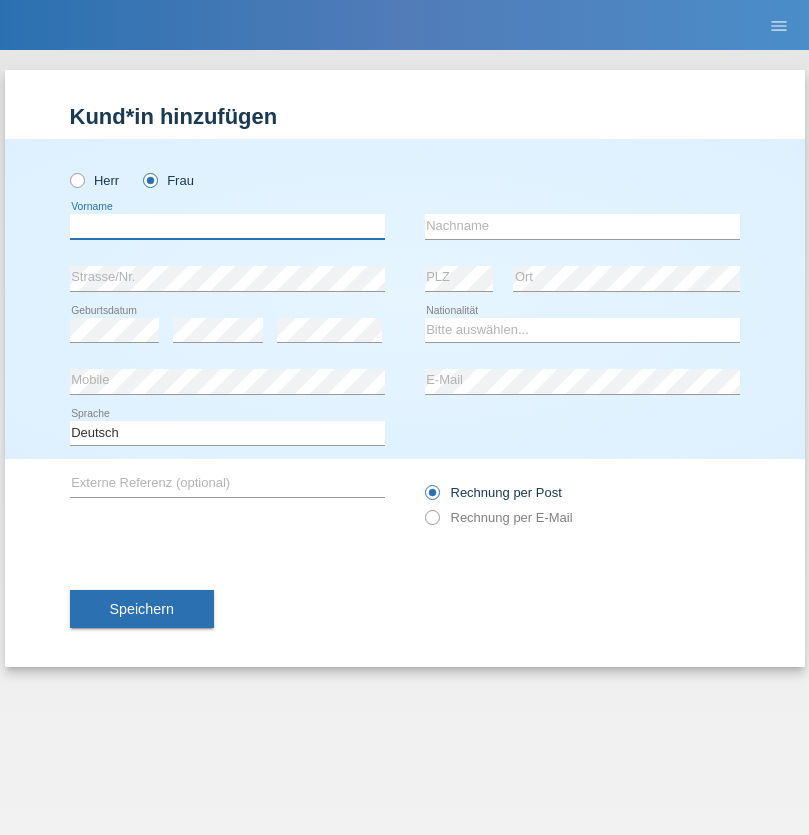 click at bounding box center [227, 226] 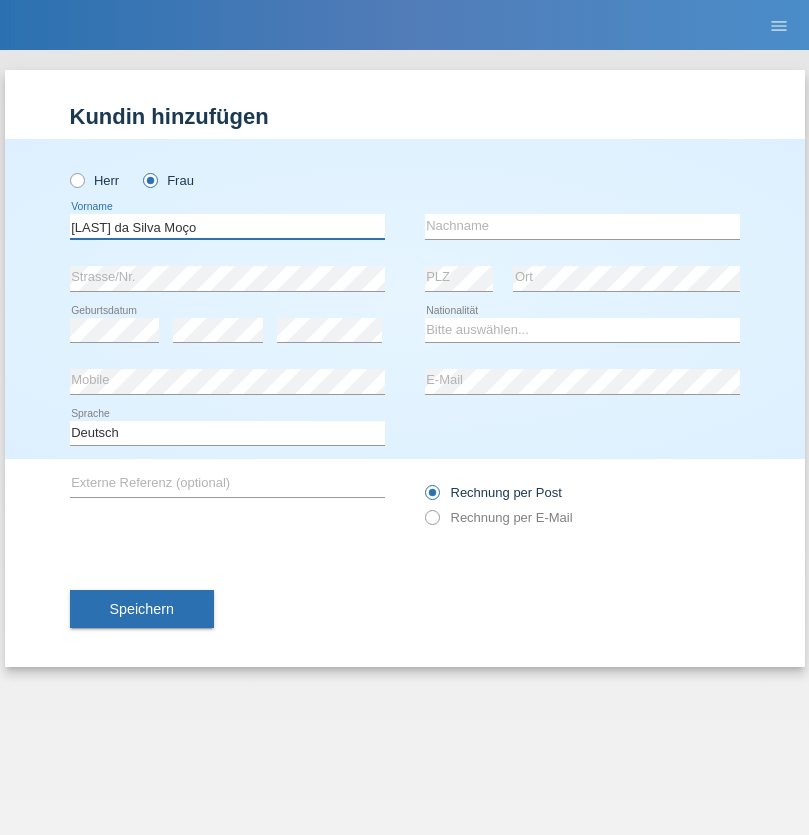 type on "Teixeira da Silva Moço" 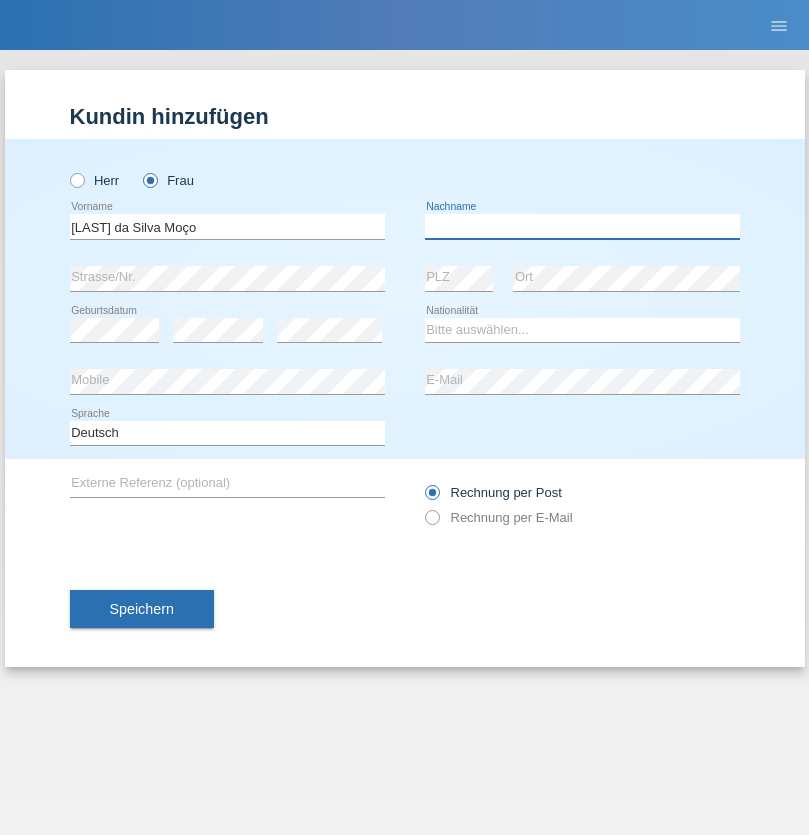 click at bounding box center (582, 226) 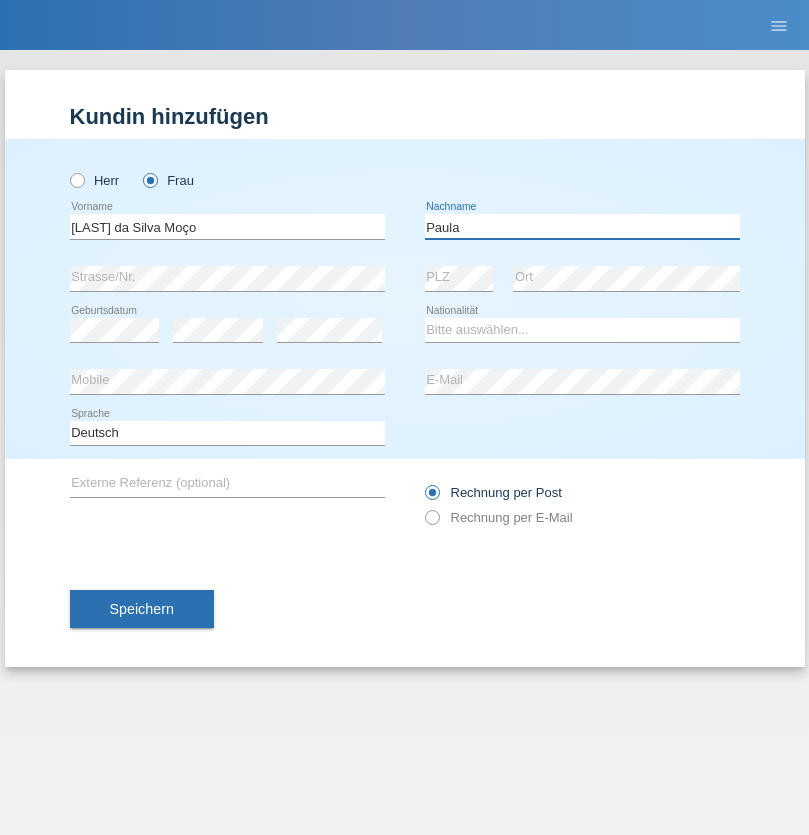 type on "Paula" 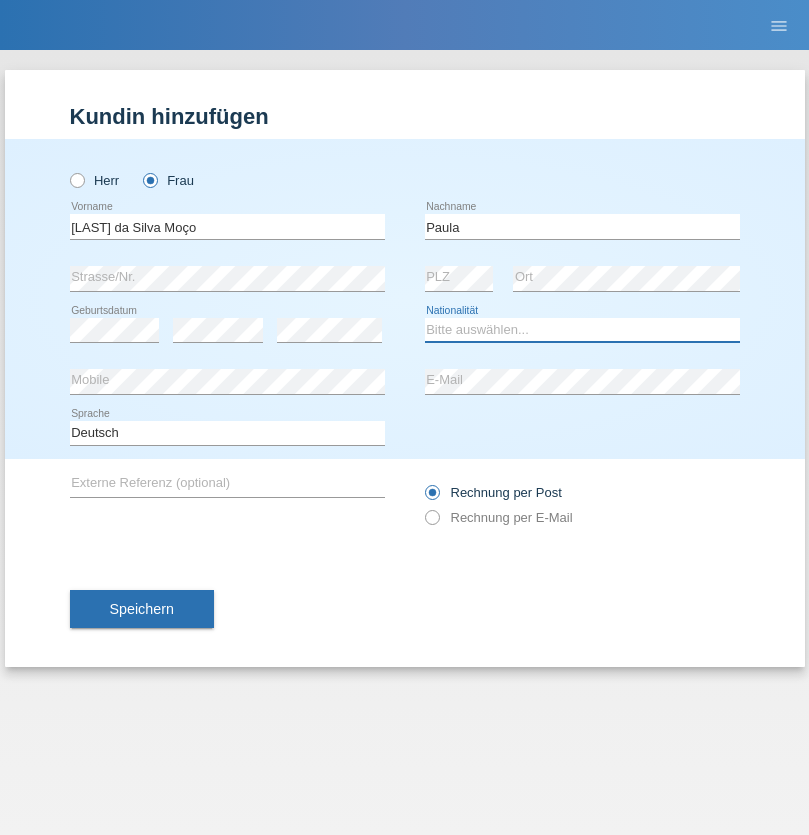 select on "PT" 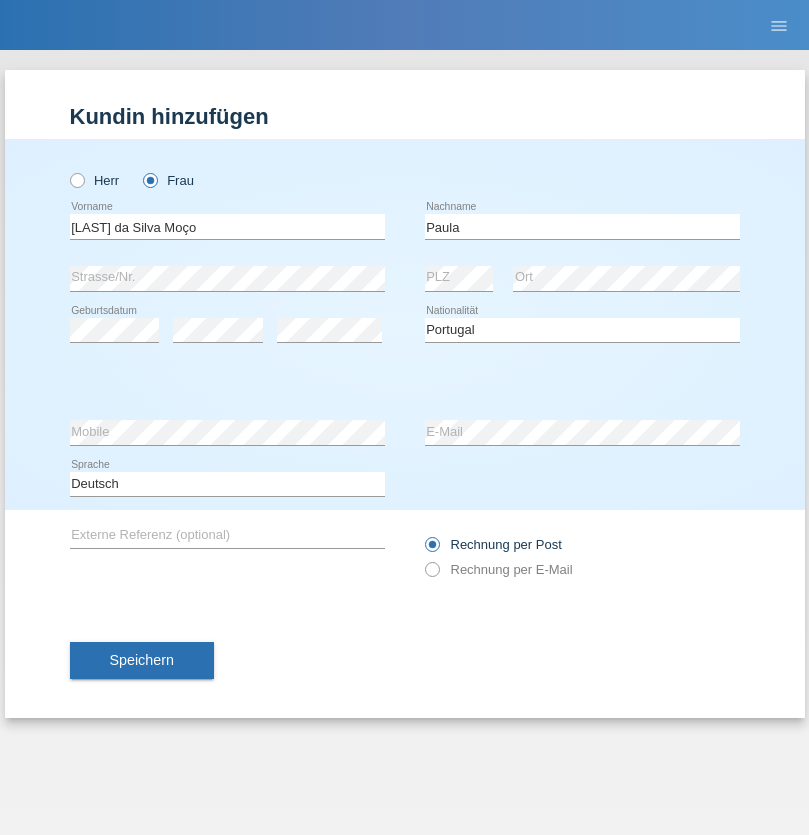 select on "C" 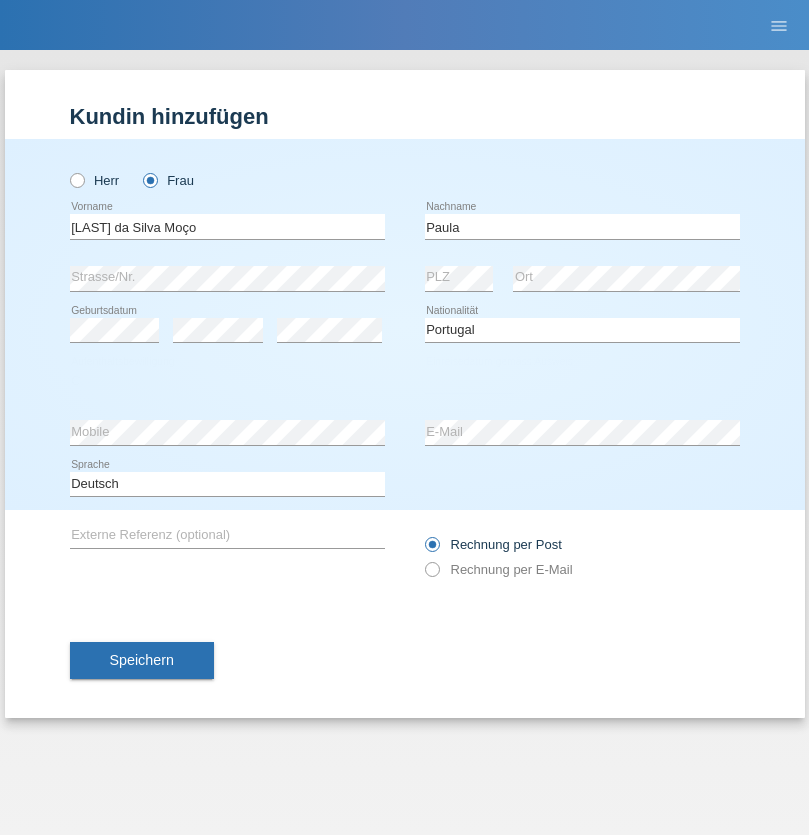select on "28" 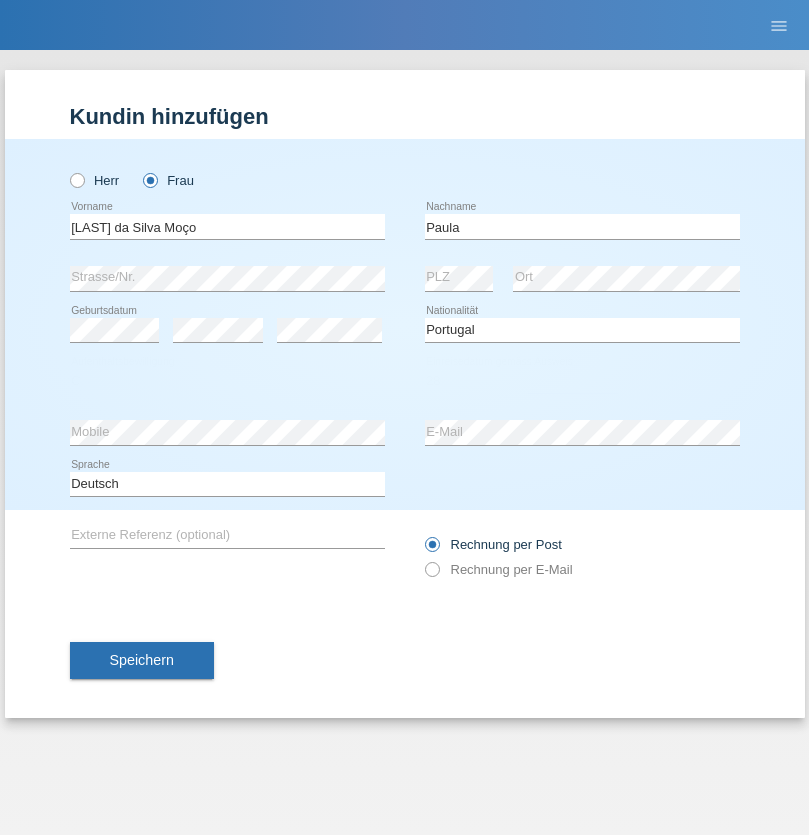 select on "03" 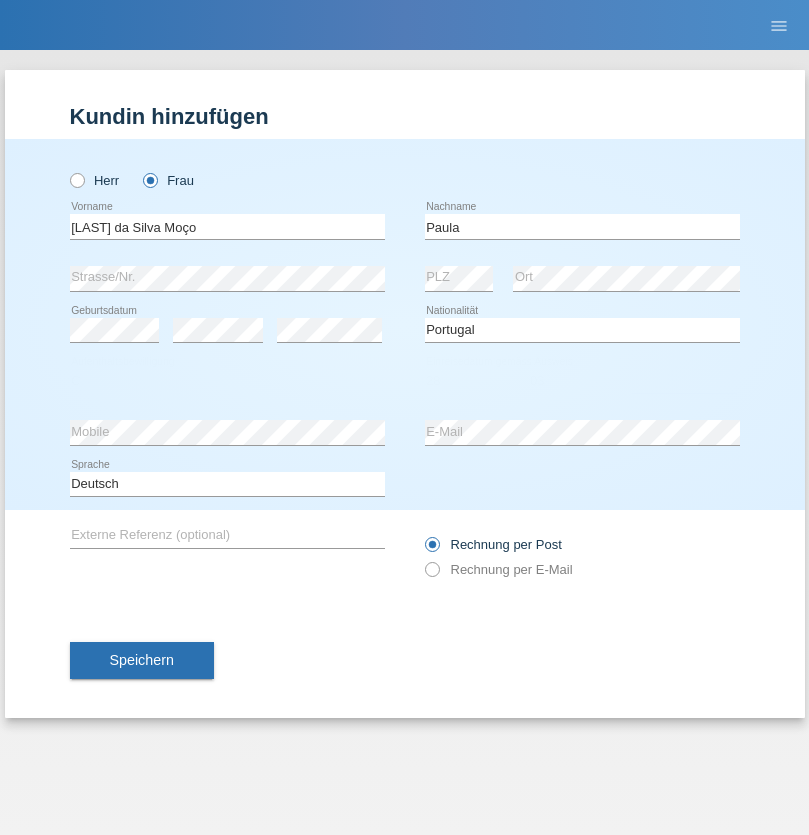 select on "2005" 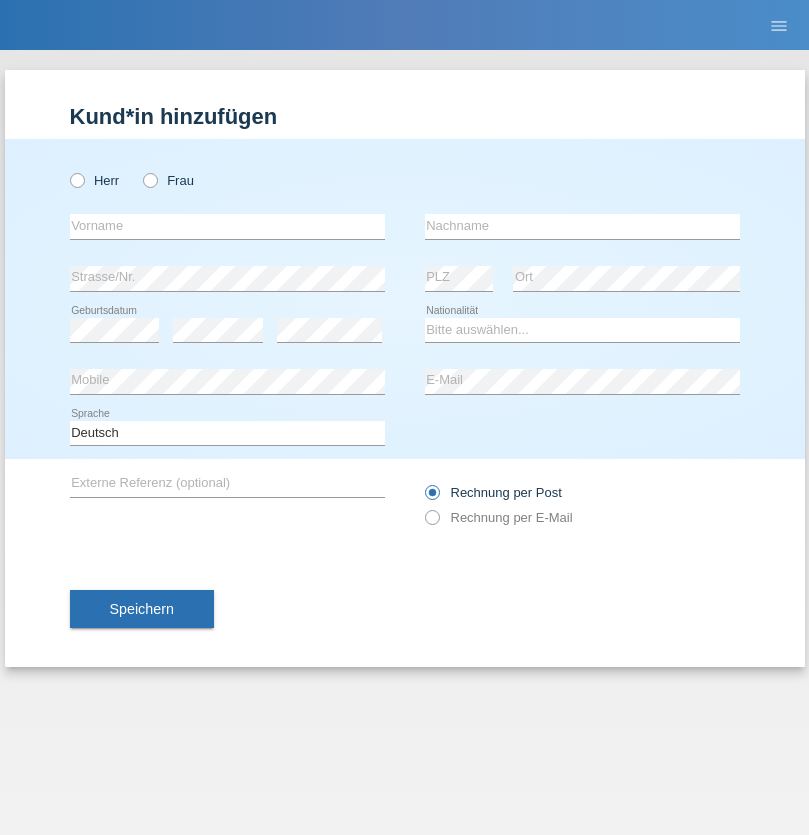 scroll, scrollTop: 0, scrollLeft: 0, axis: both 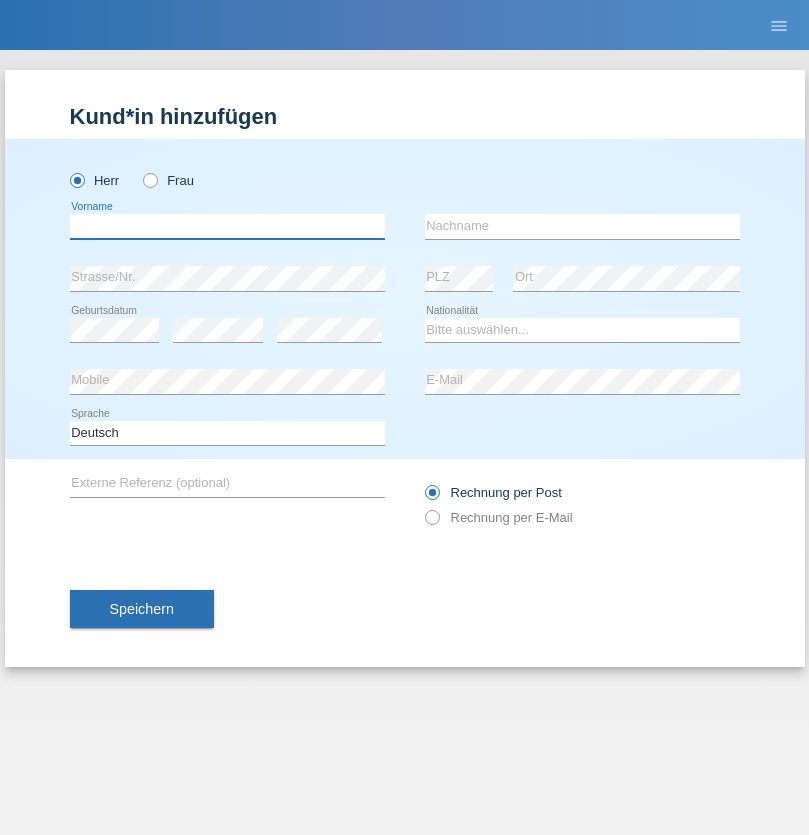 click at bounding box center [227, 226] 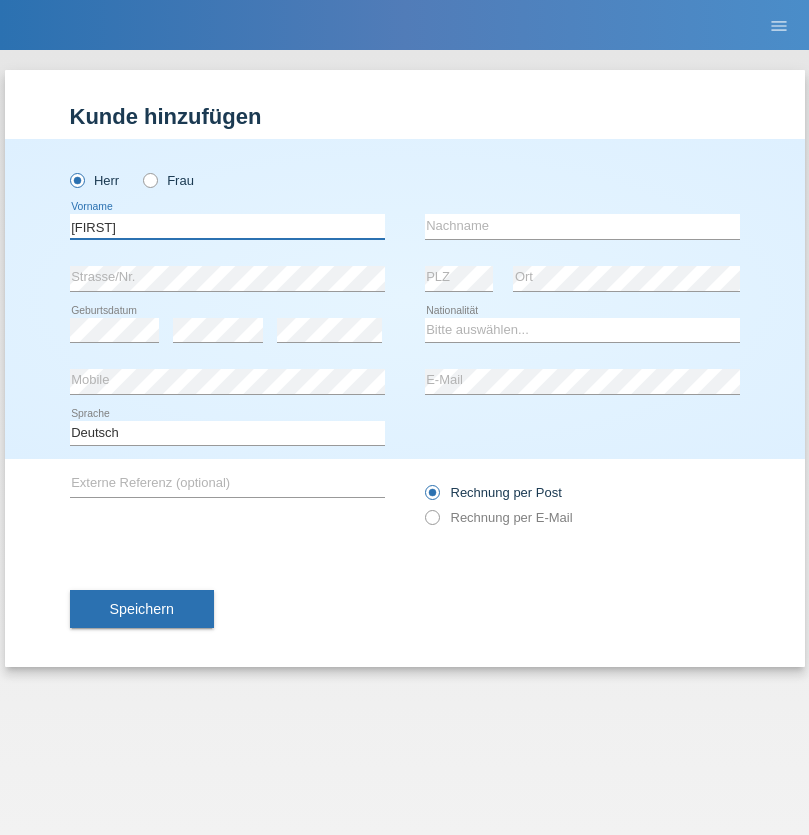type on "Carlos" 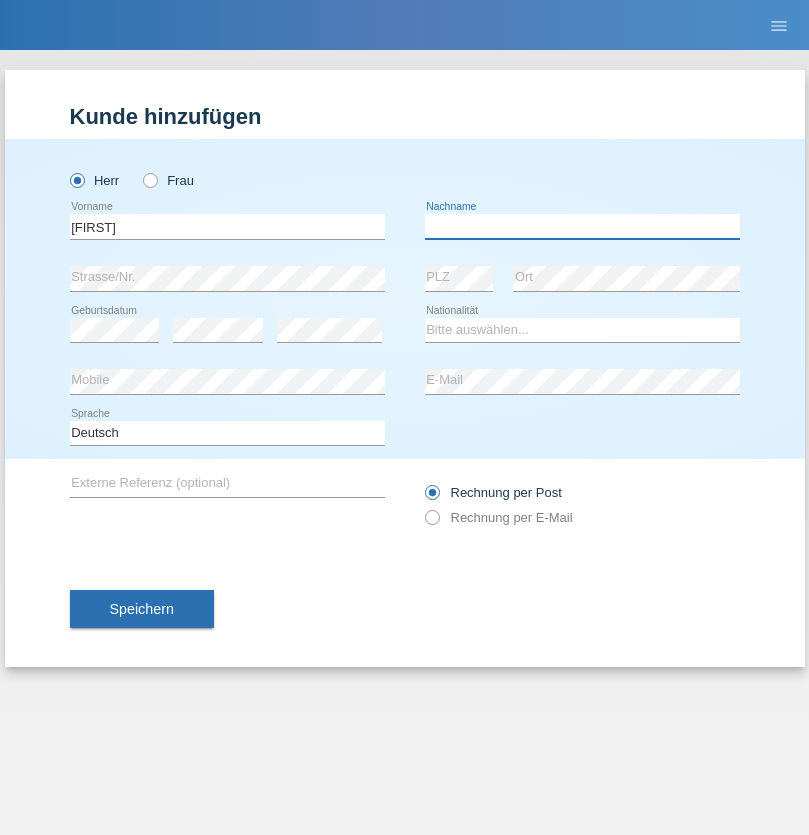click at bounding box center (582, 226) 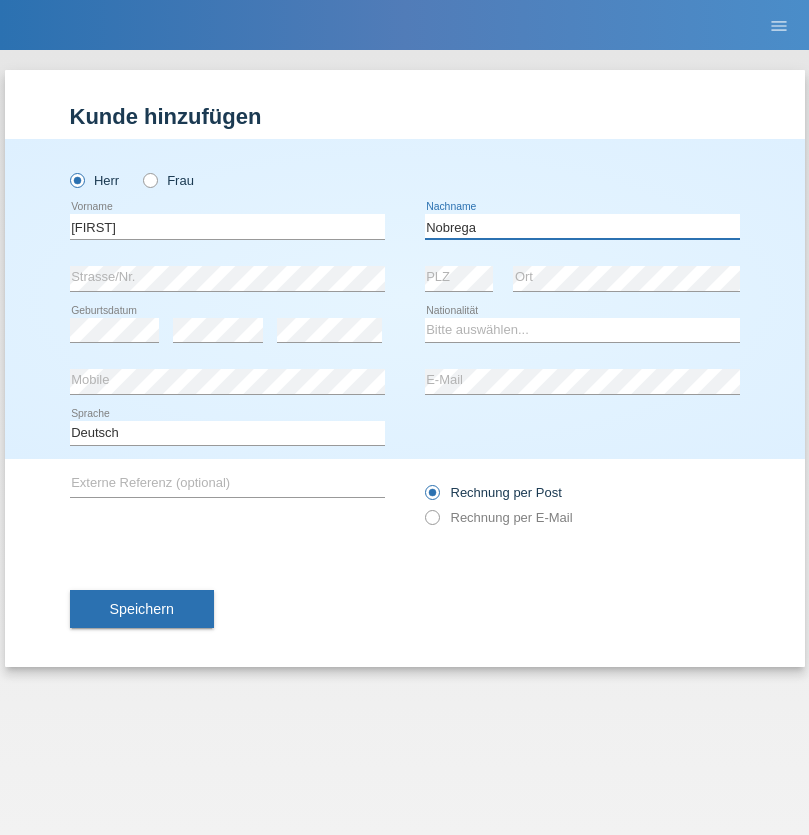 type on "Nobrega" 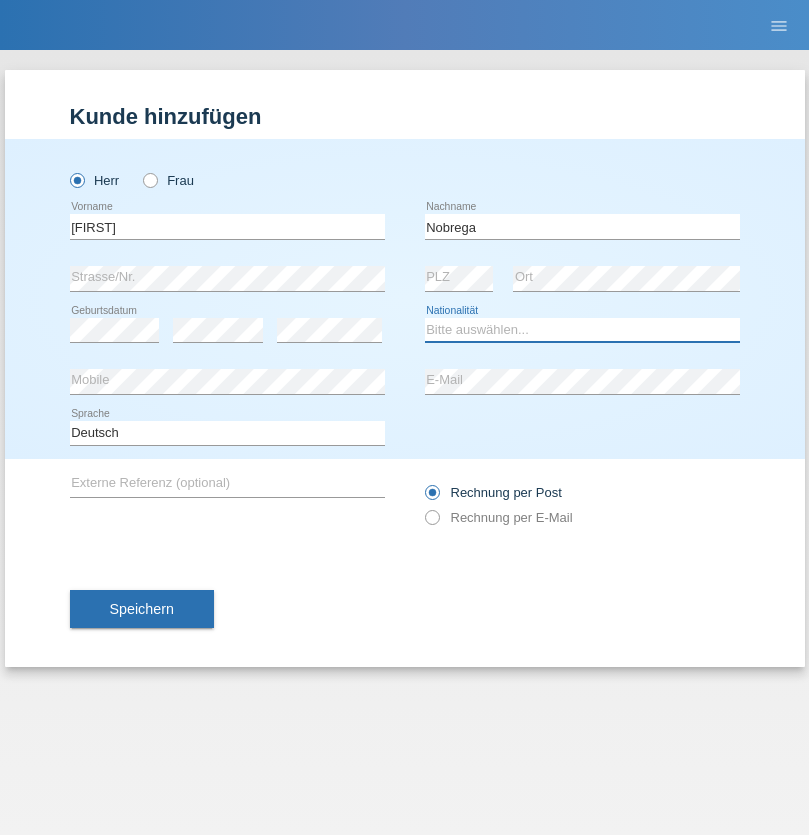 select on "CH" 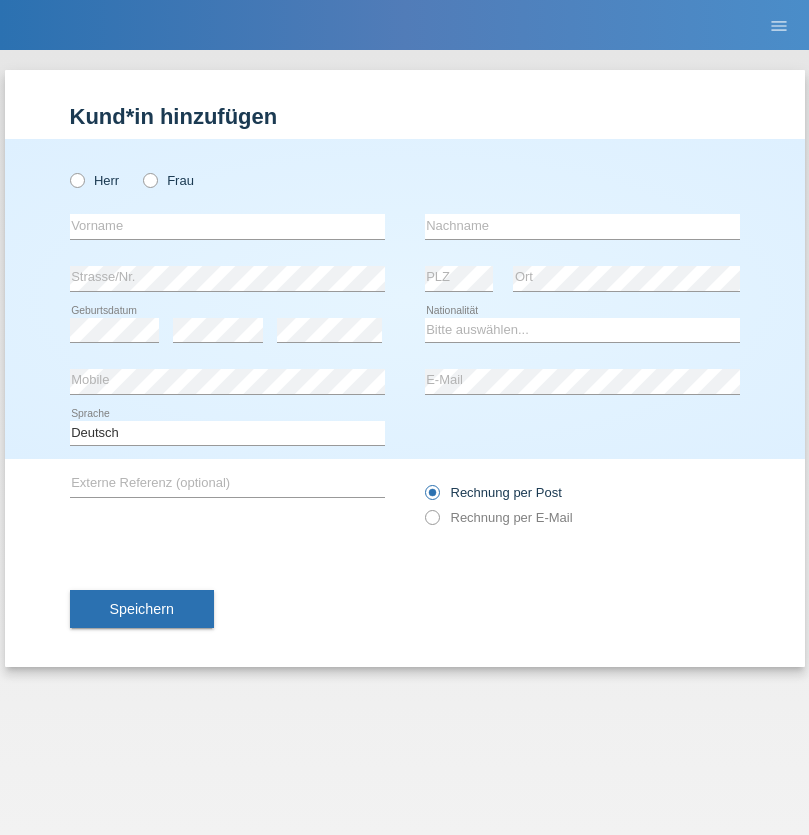 scroll, scrollTop: 0, scrollLeft: 0, axis: both 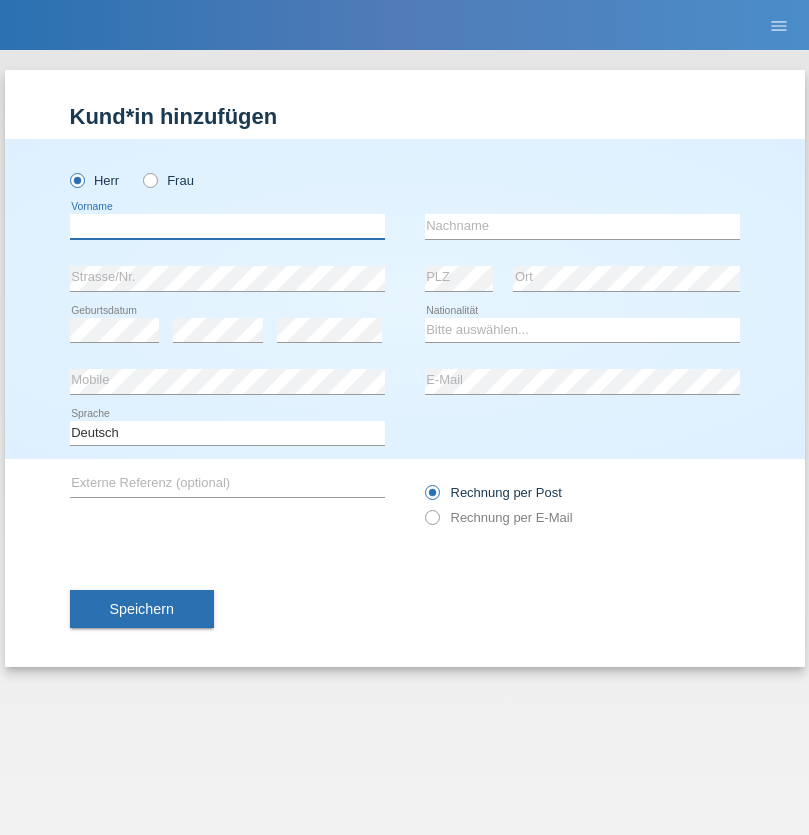 click at bounding box center (227, 226) 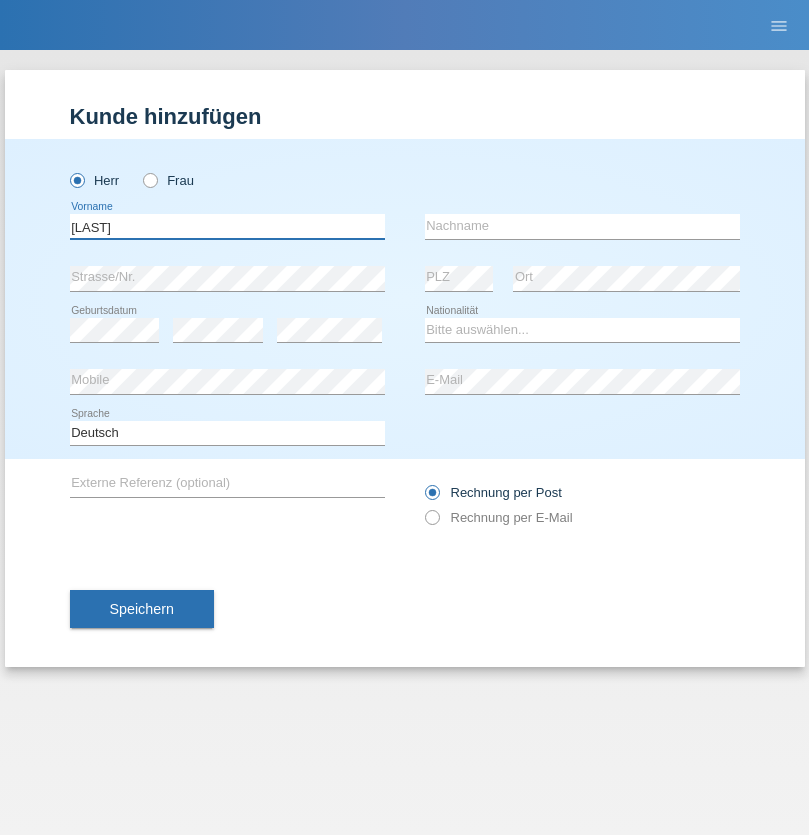 type on "[LAST]" 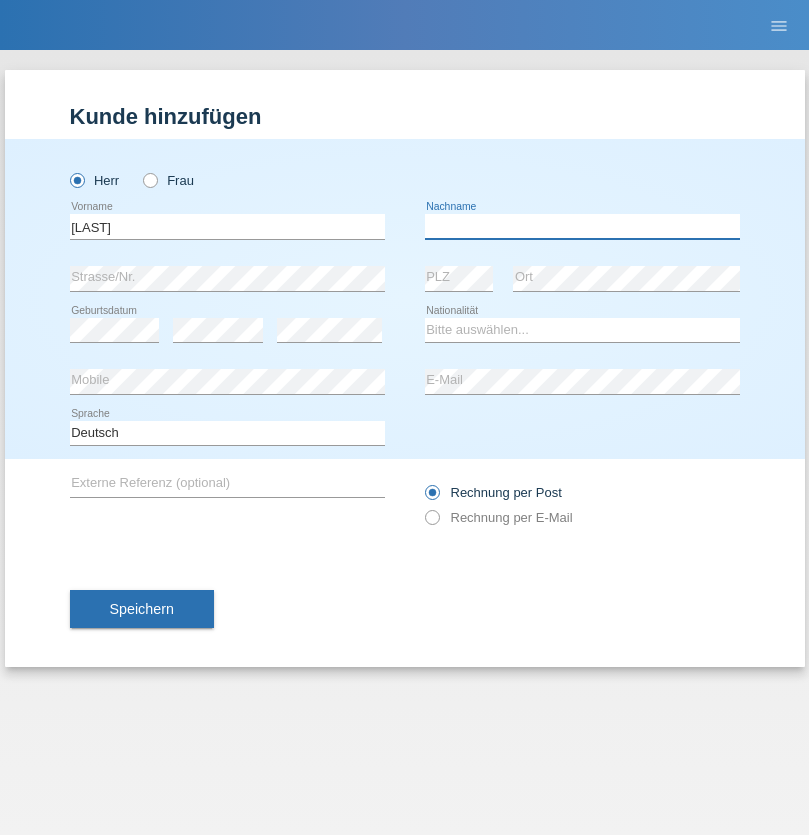 click at bounding box center (582, 226) 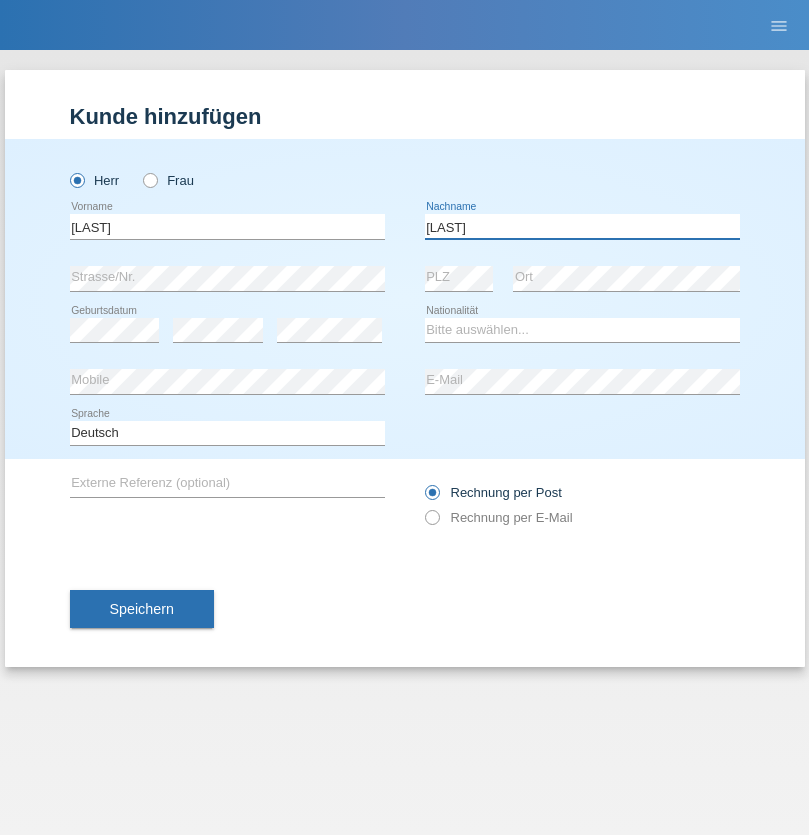 type on "[LAST]" 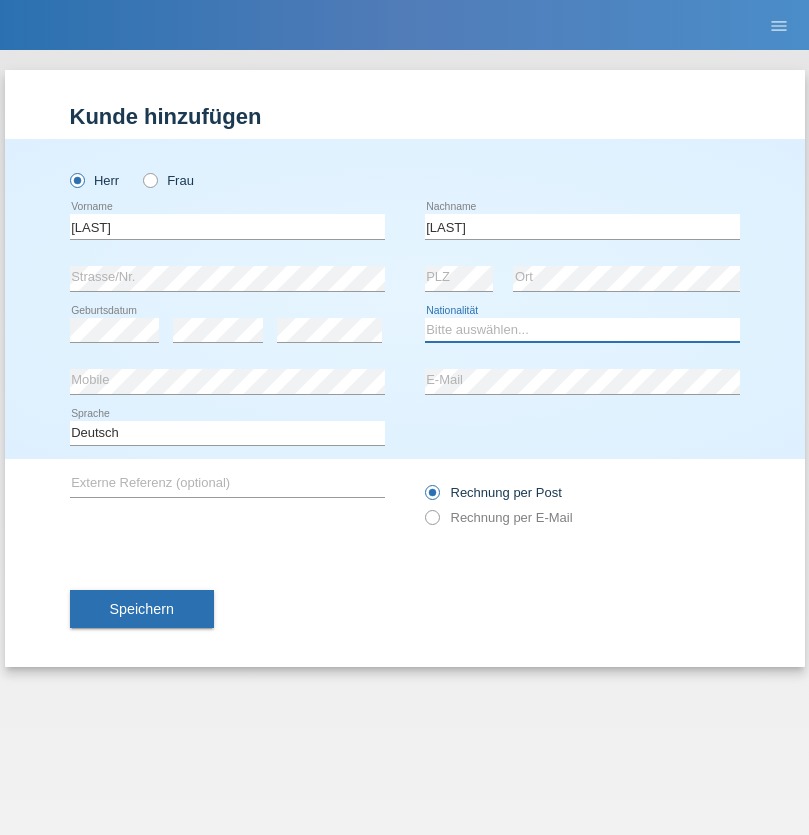 select on "LK" 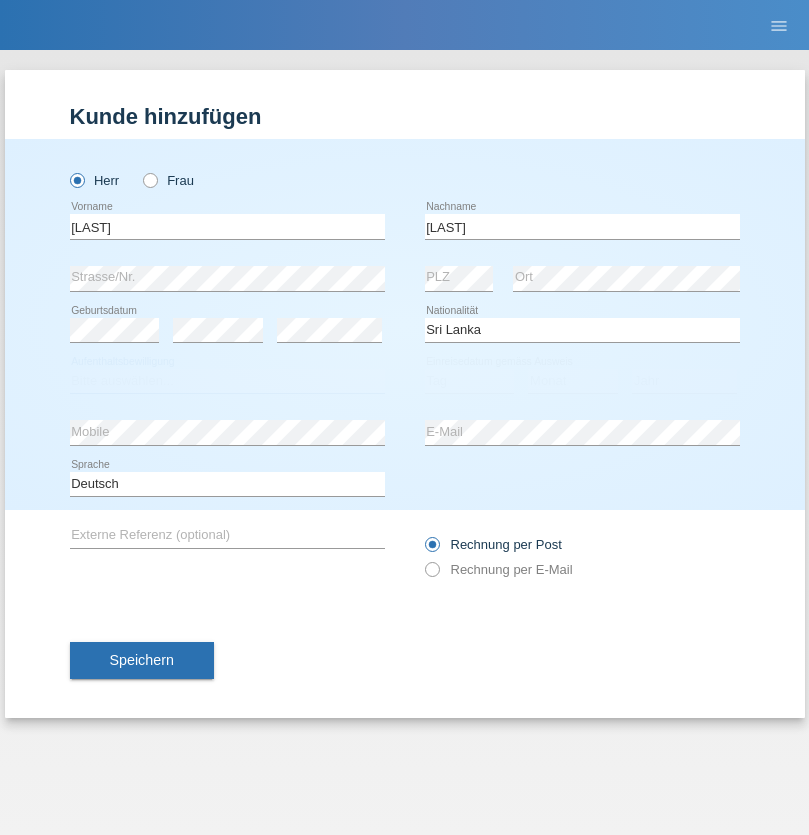 select on "C" 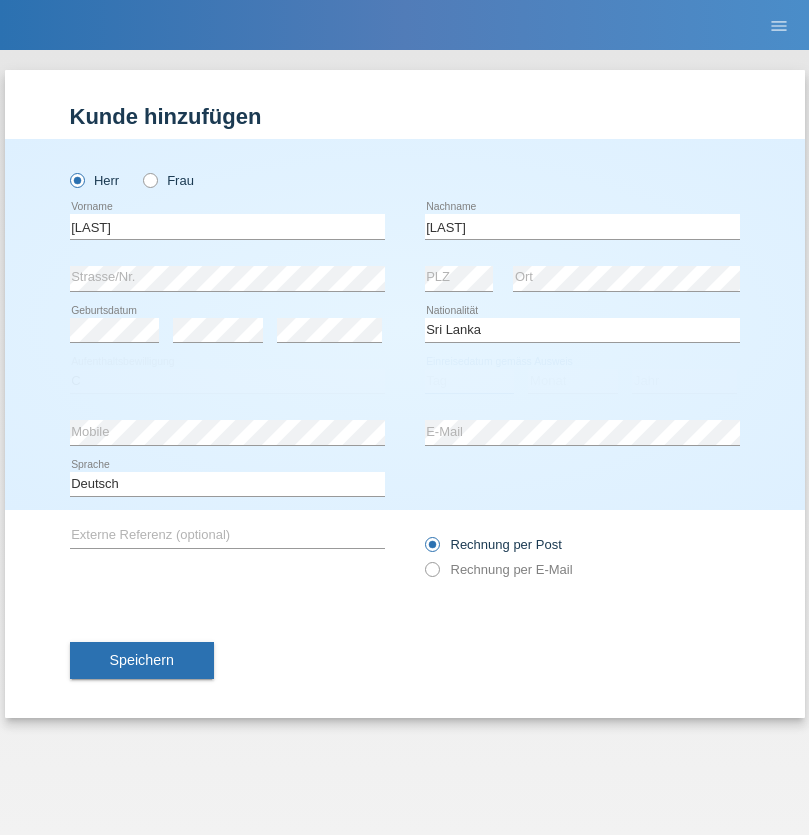 select on "23" 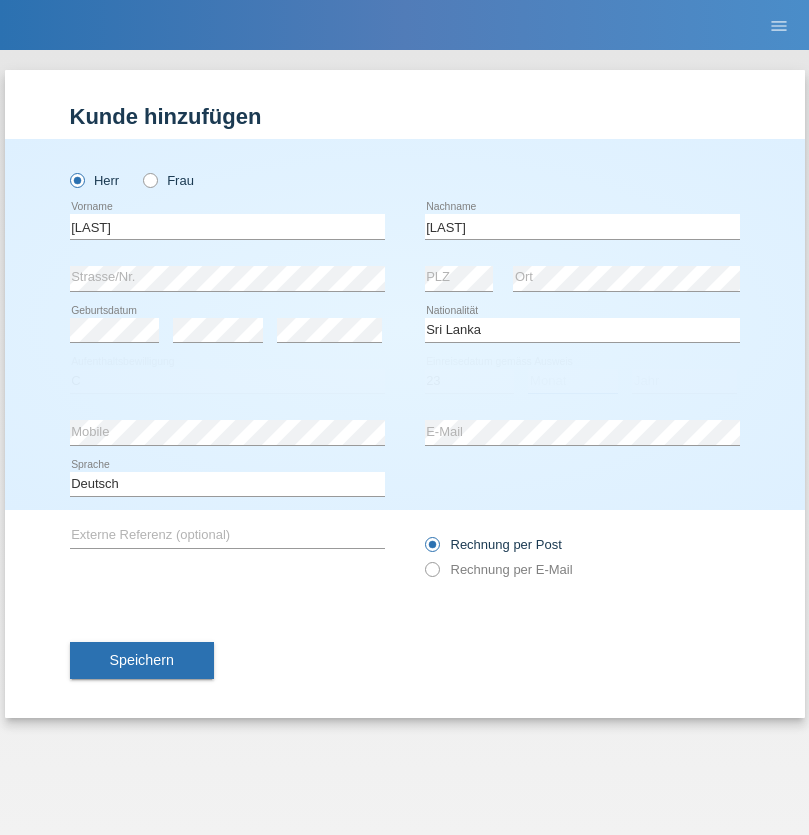 select on "03" 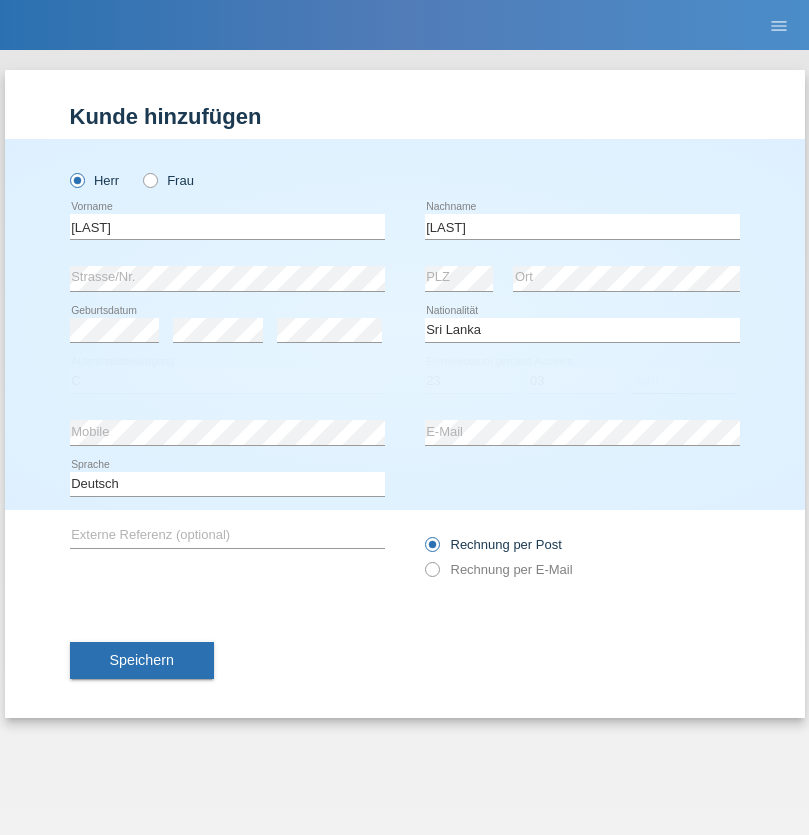select on "2021" 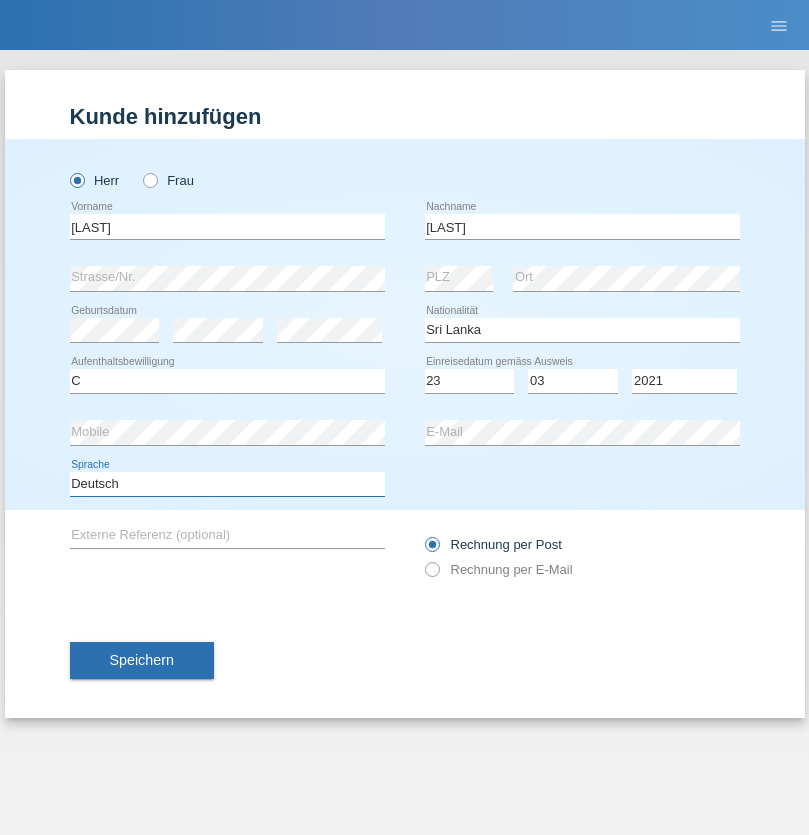 select on "en" 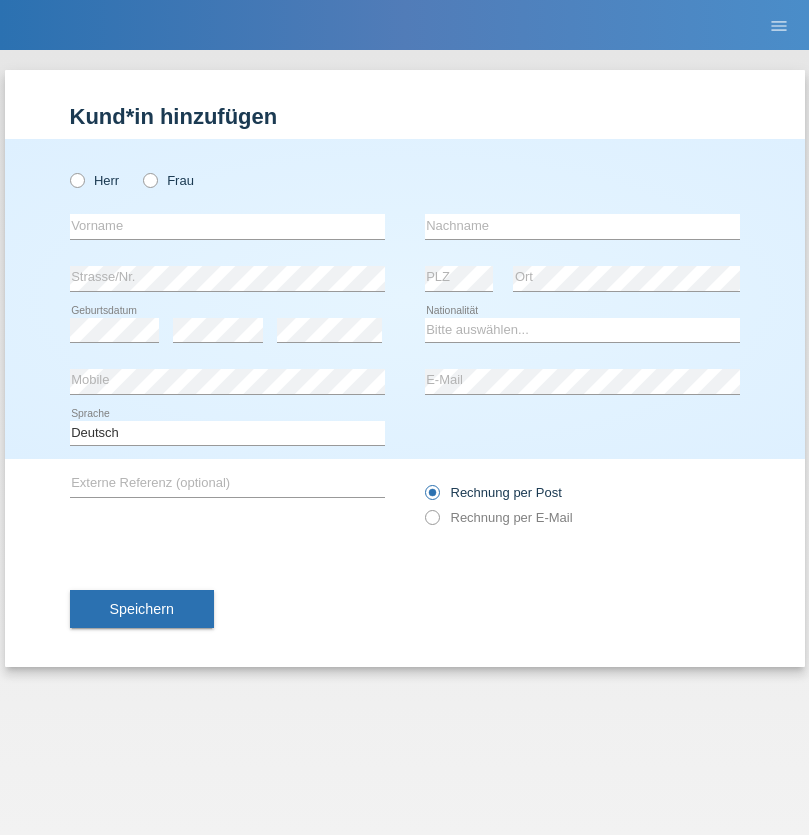 scroll, scrollTop: 0, scrollLeft: 0, axis: both 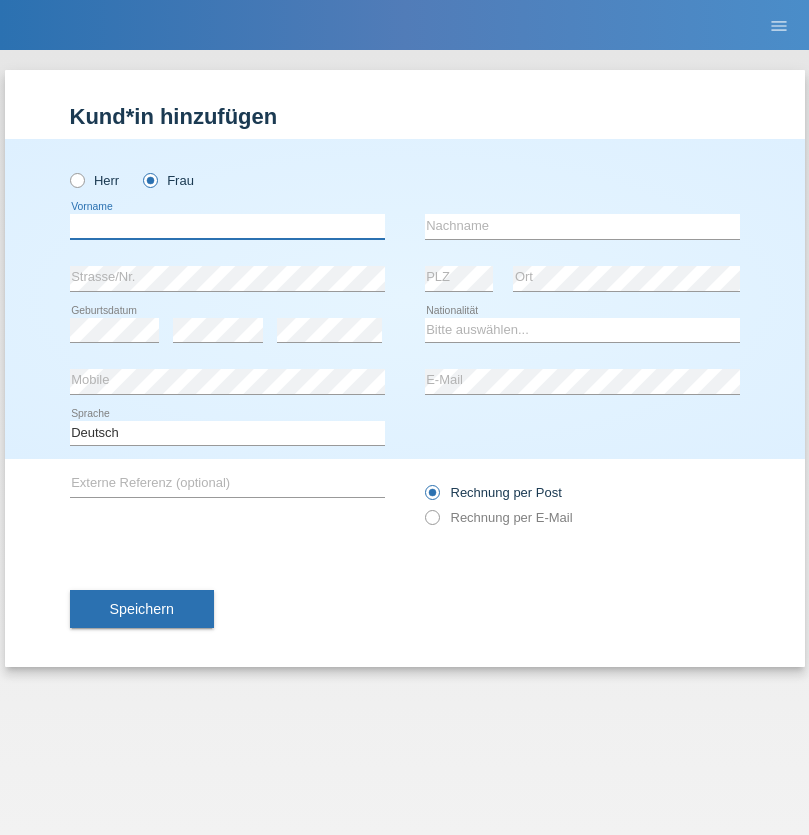 click at bounding box center [227, 226] 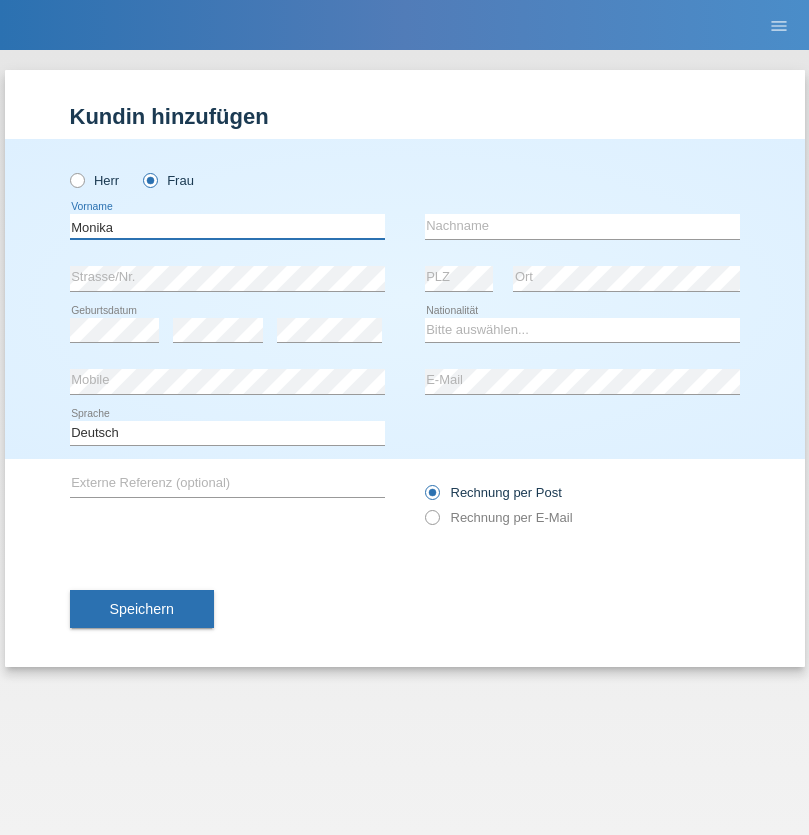 type on "Monika" 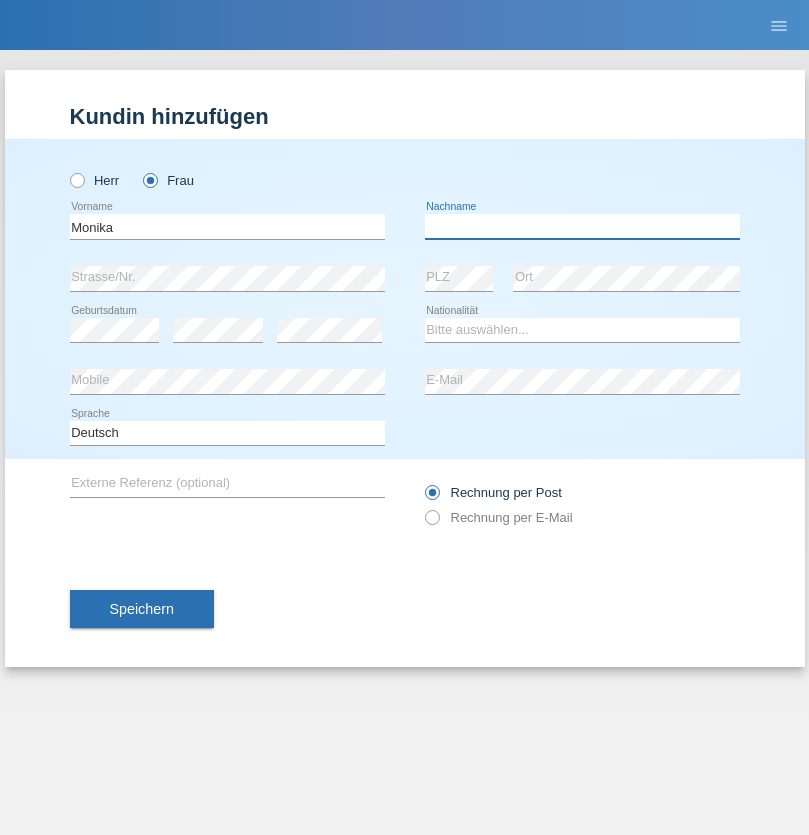 click at bounding box center [582, 226] 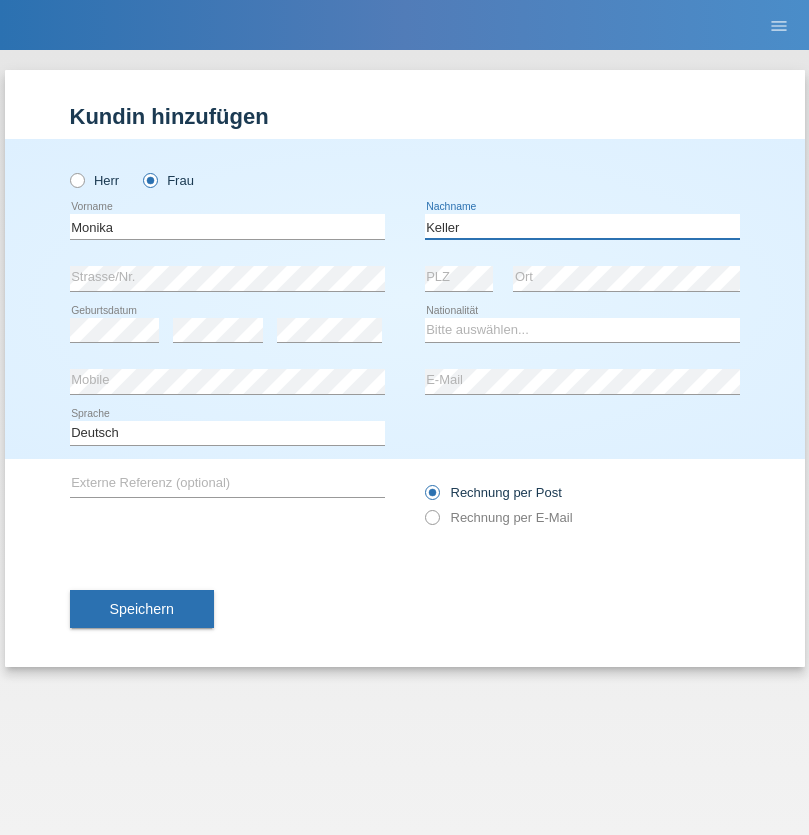 type on "Keller" 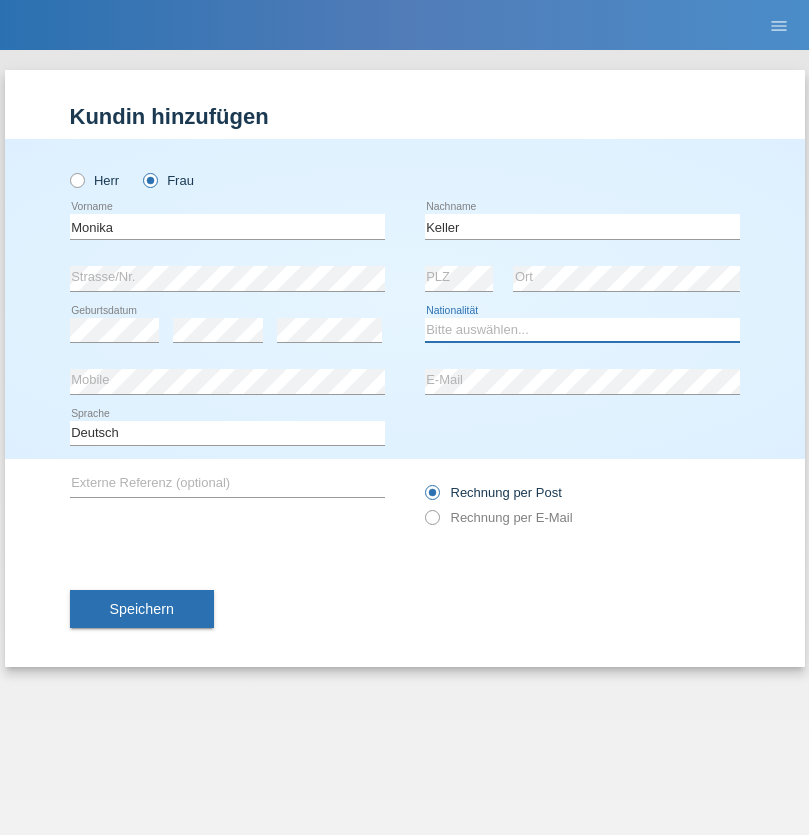 select on "CH" 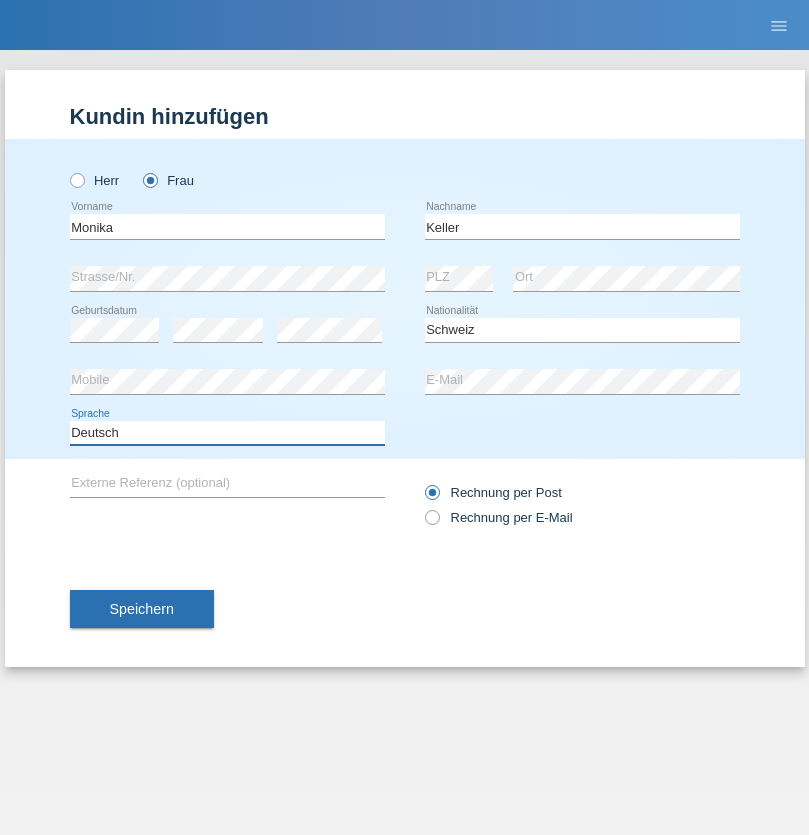 select on "en" 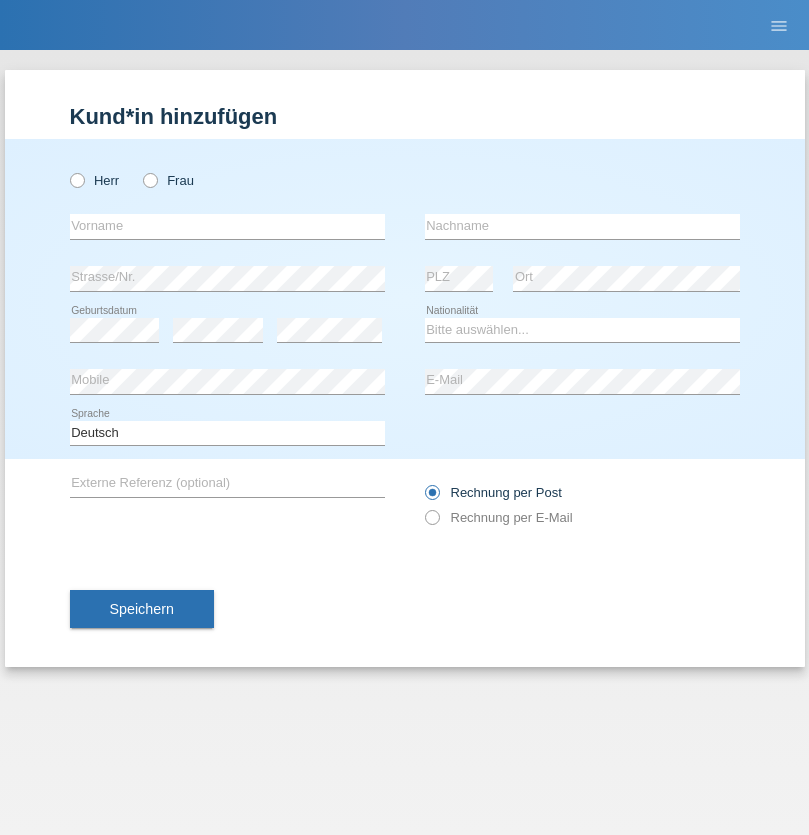 scroll, scrollTop: 0, scrollLeft: 0, axis: both 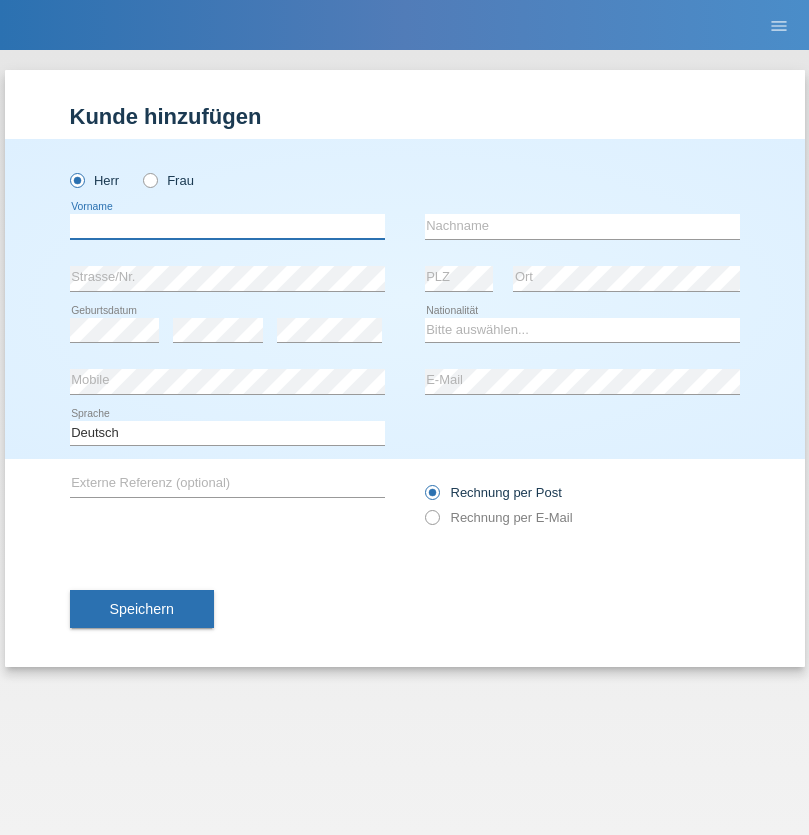 click at bounding box center (227, 226) 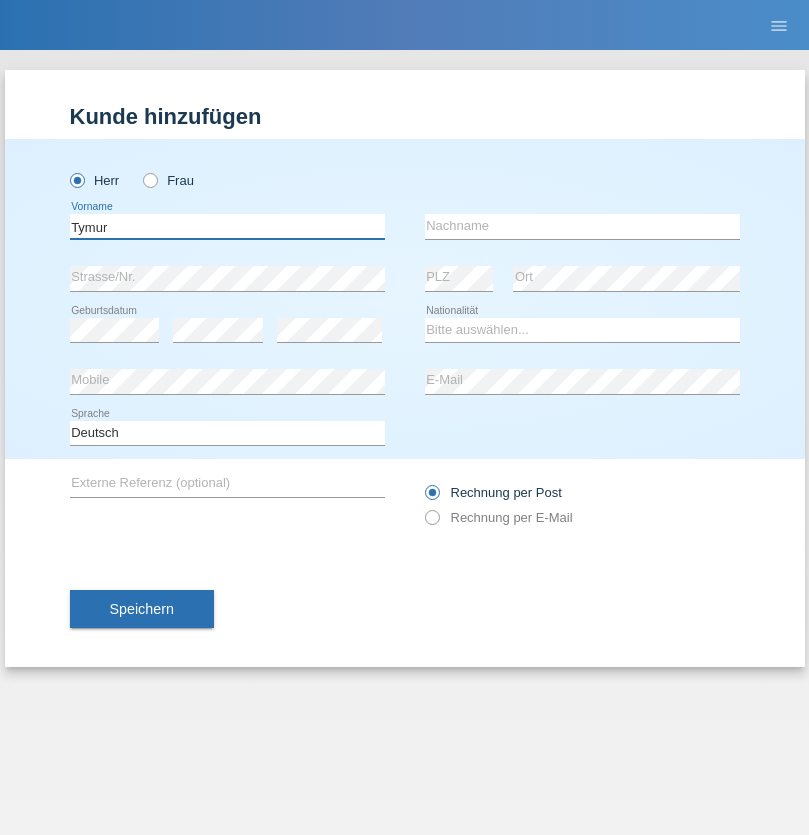type on "Tymur" 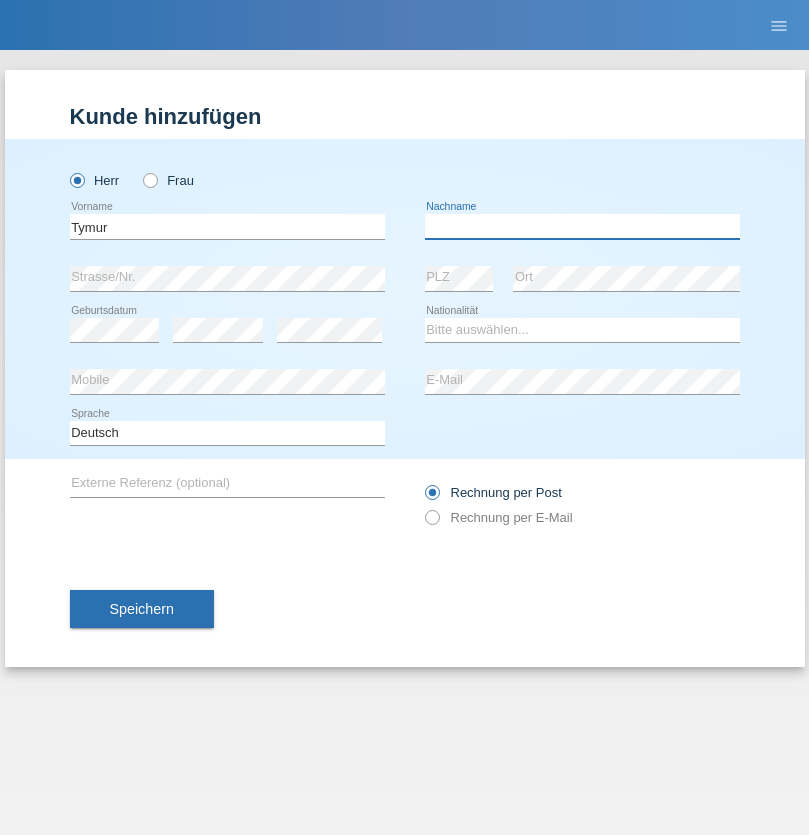 click at bounding box center (582, 226) 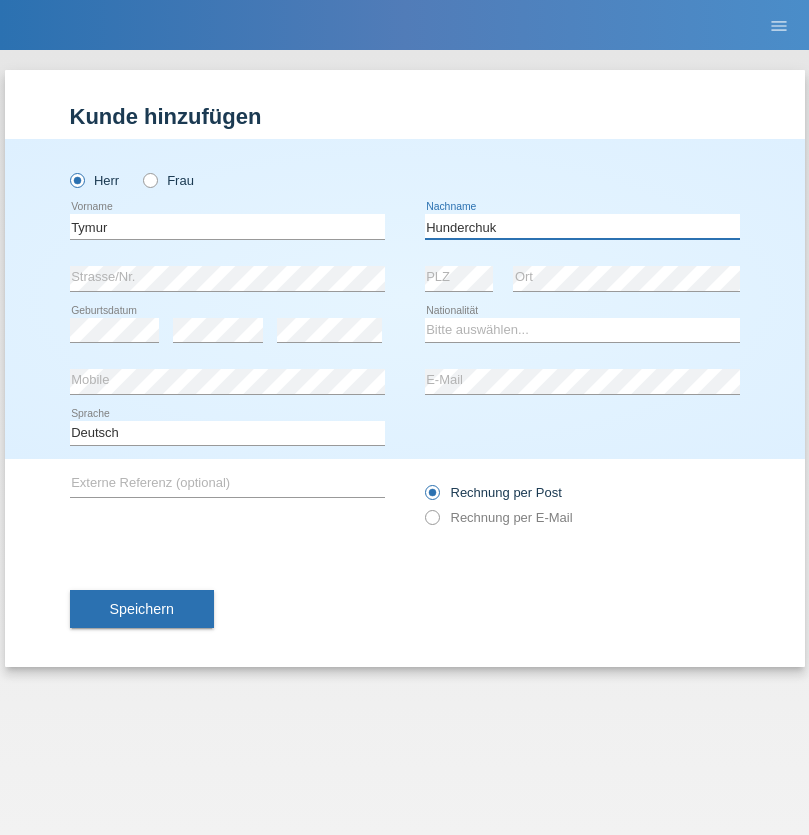 type on "Hunderchuk" 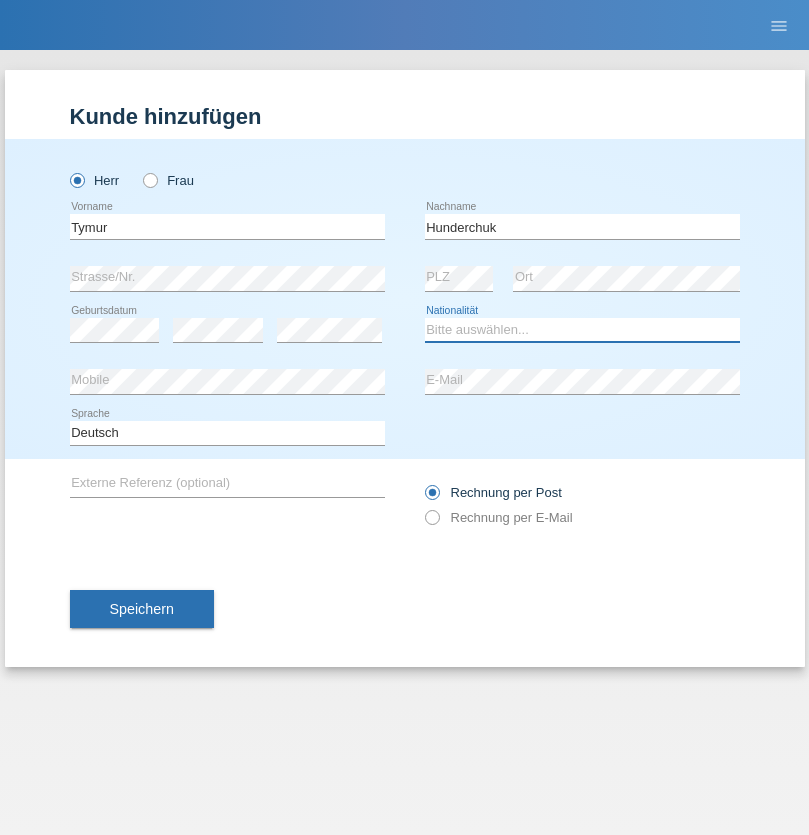 select on "UA" 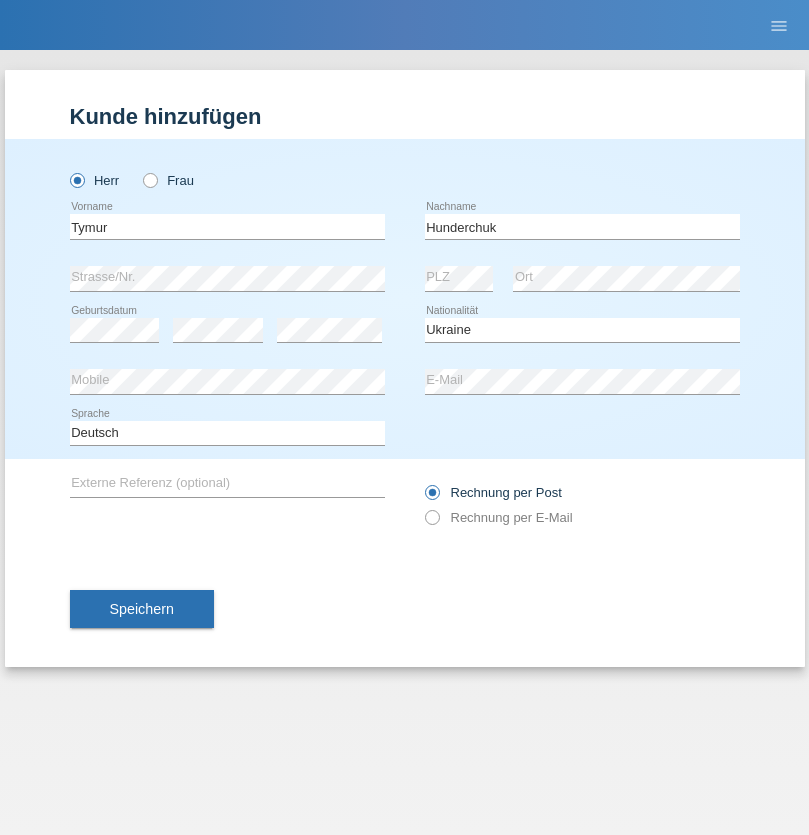select on "C" 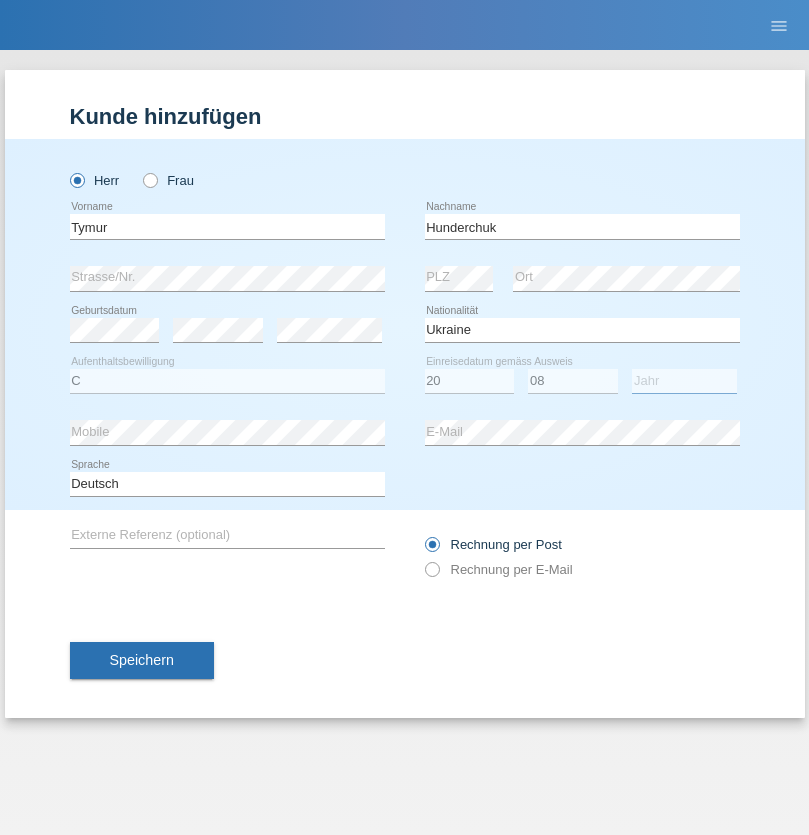 select on "2021" 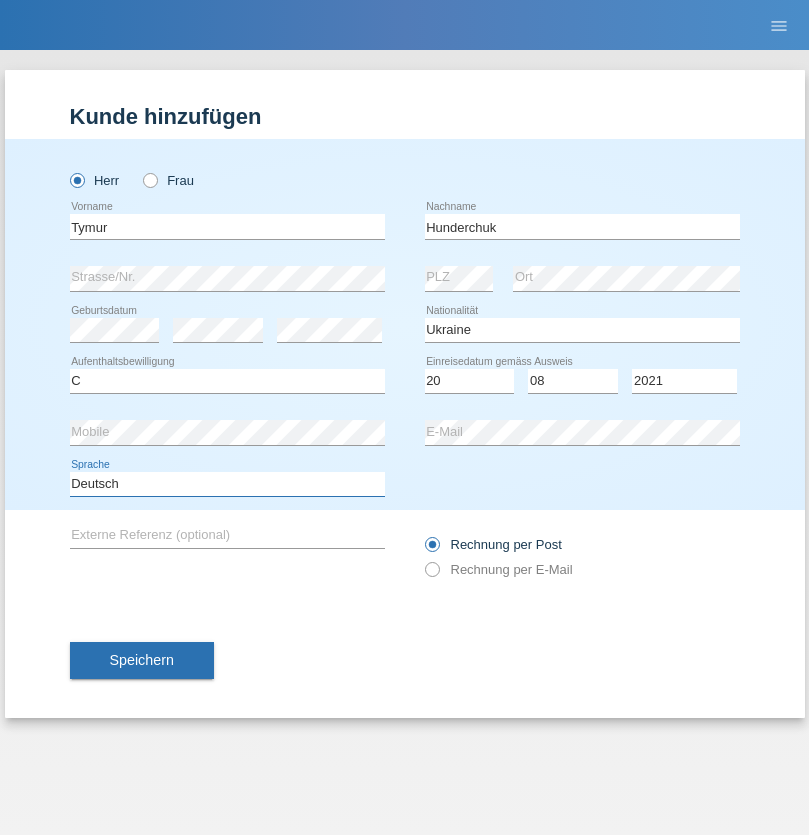 select on "en" 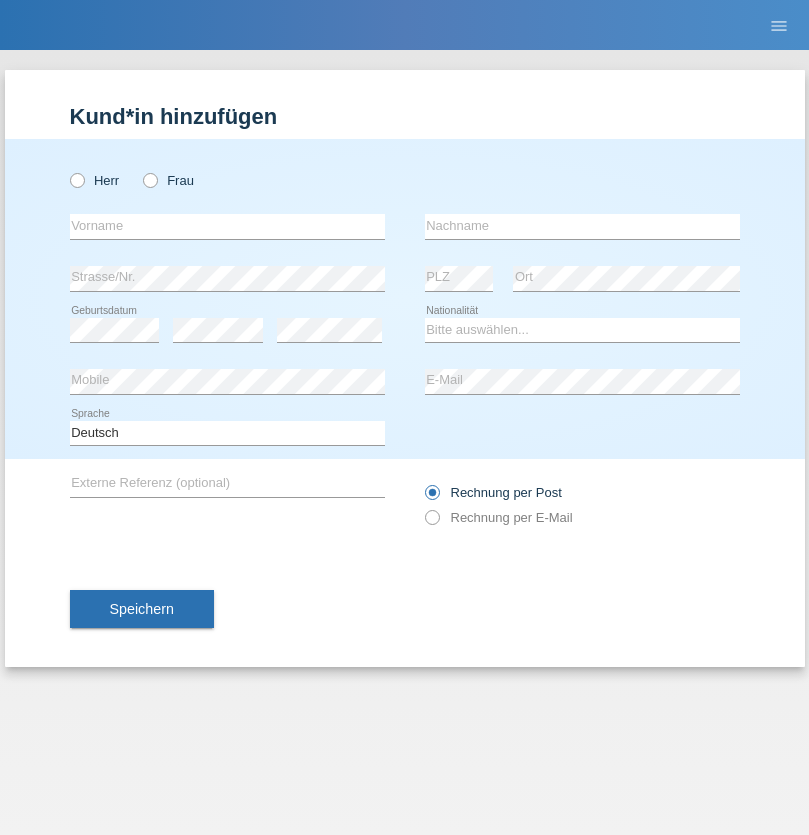scroll, scrollTop: 0, scrollLeft: 0, axis: both 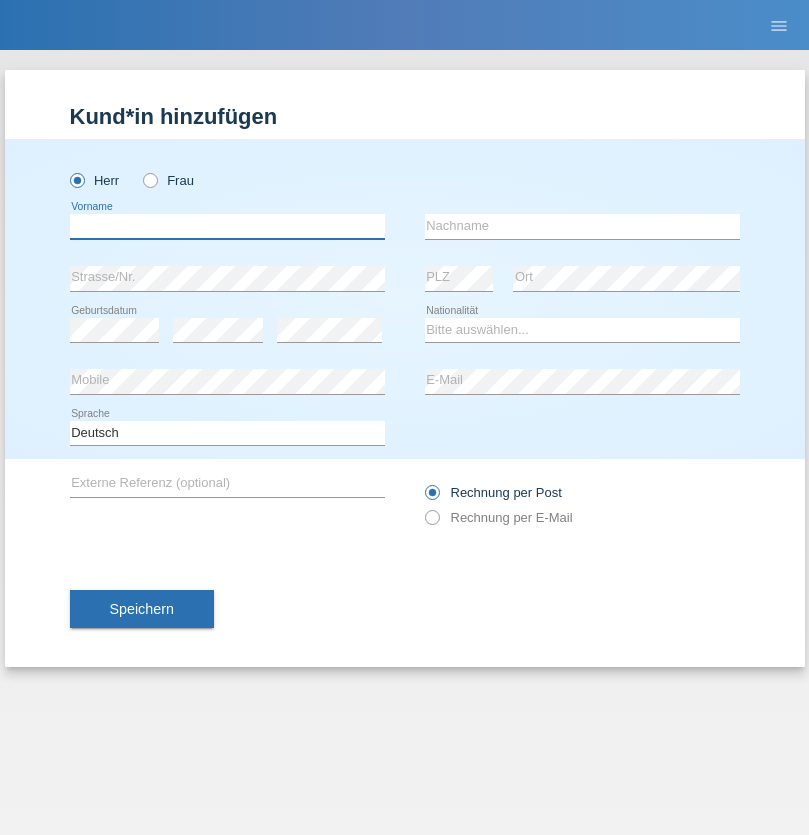 click at bounding box center (227, 226) 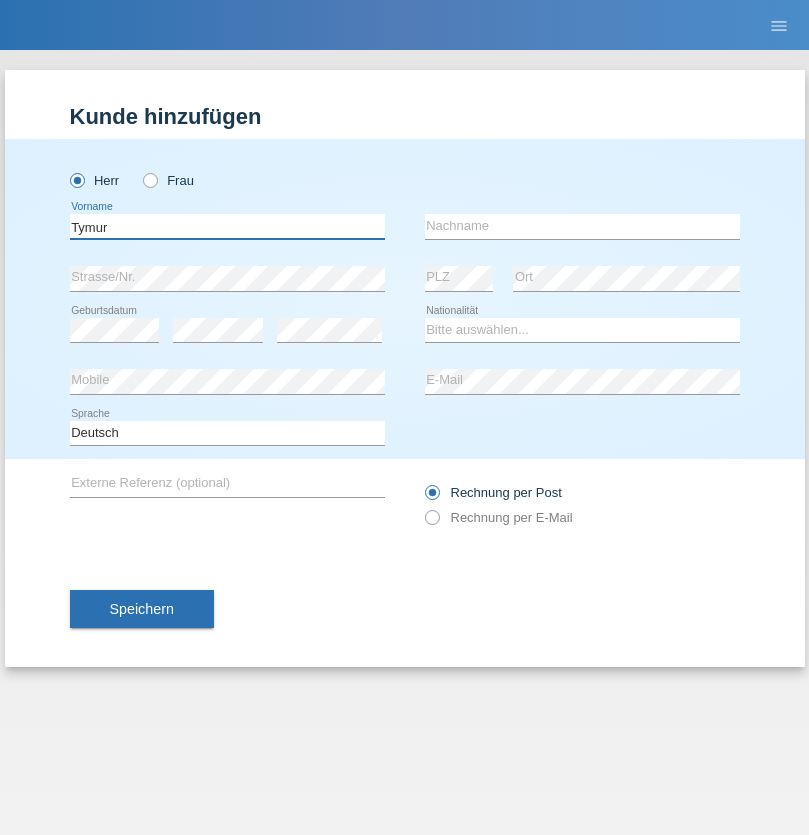type on "Tymur" 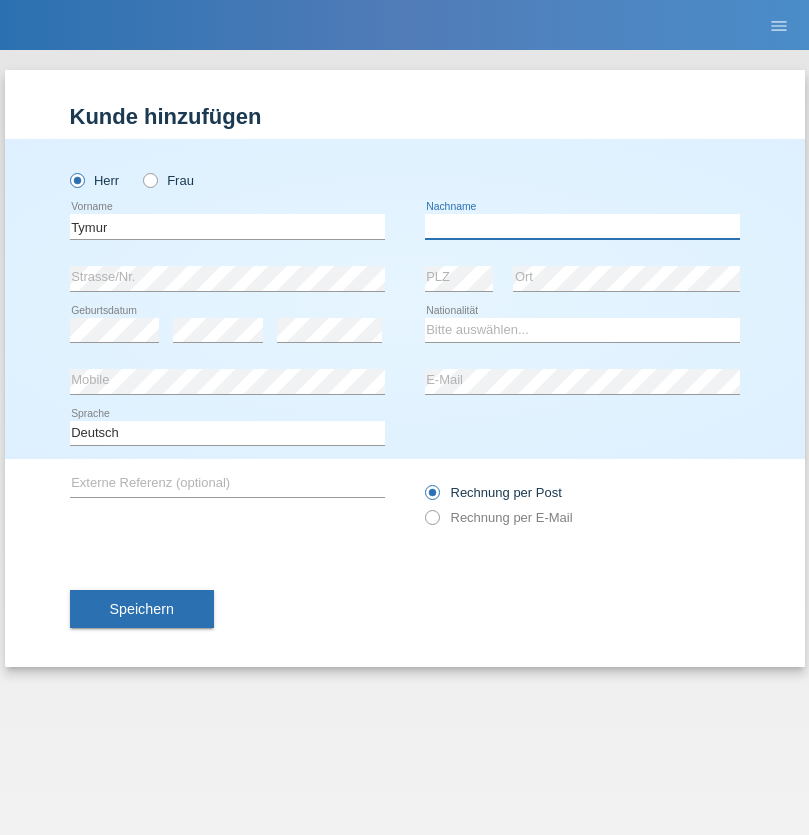 click at bounding box center (582, 226) 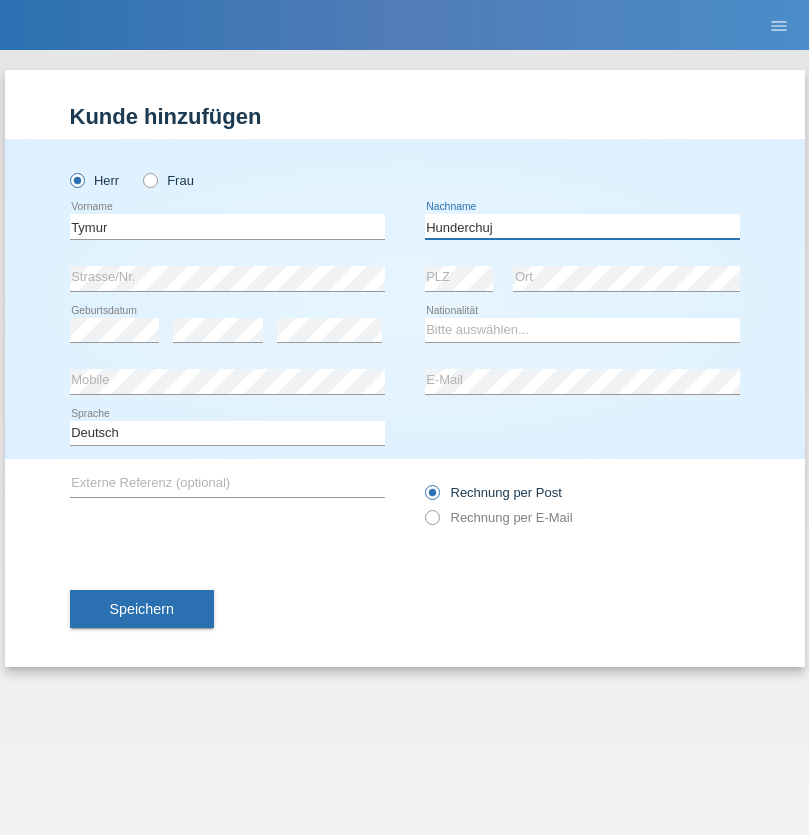 type on "Hunderchuj" 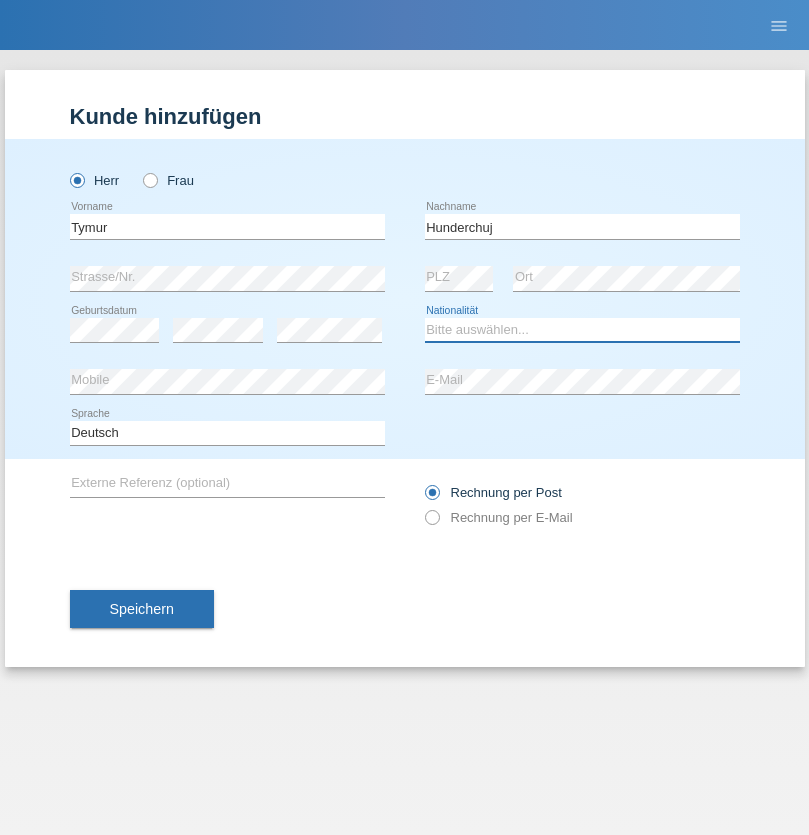 select on "UA" 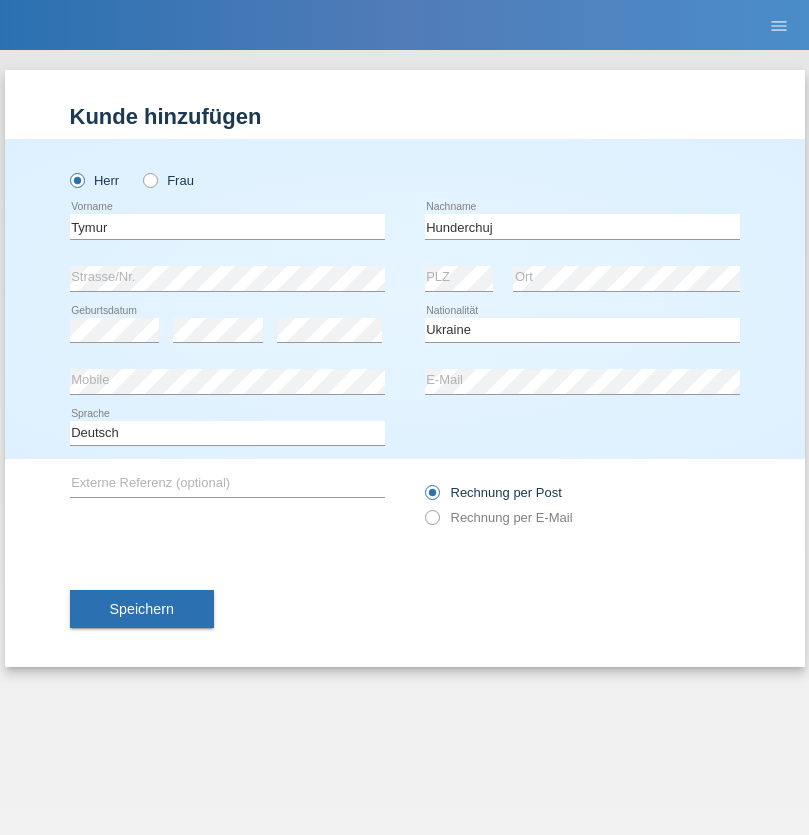 select on "C" 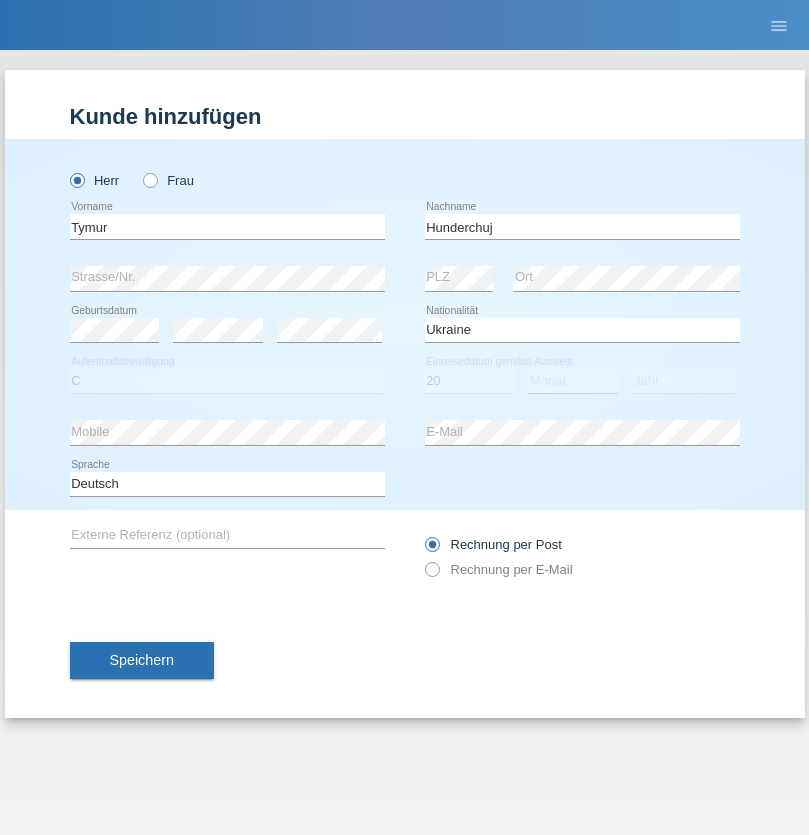 select on "08" 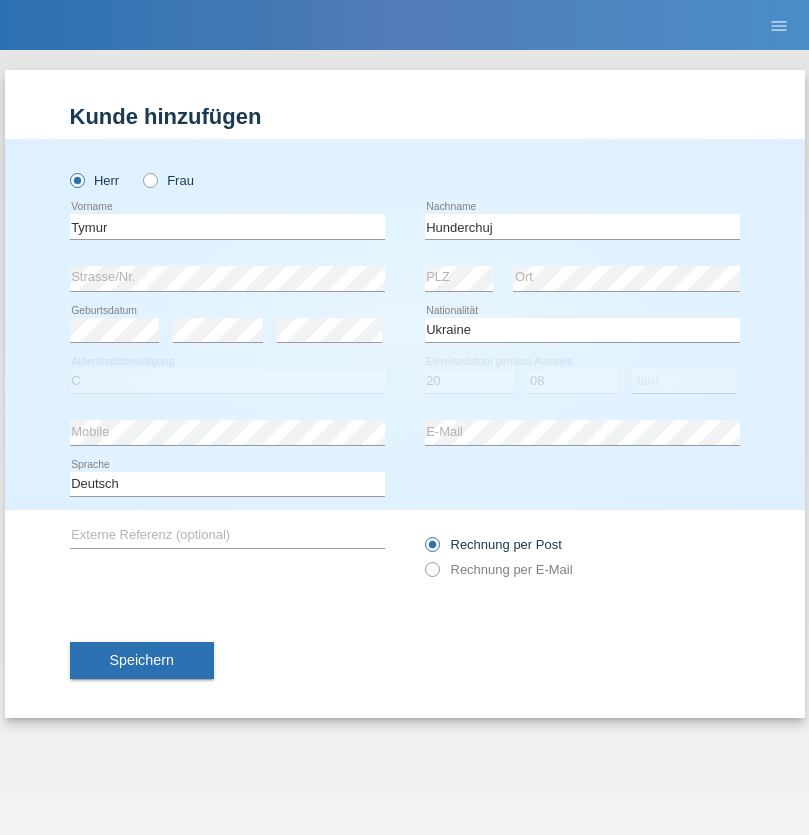 select on "2021" 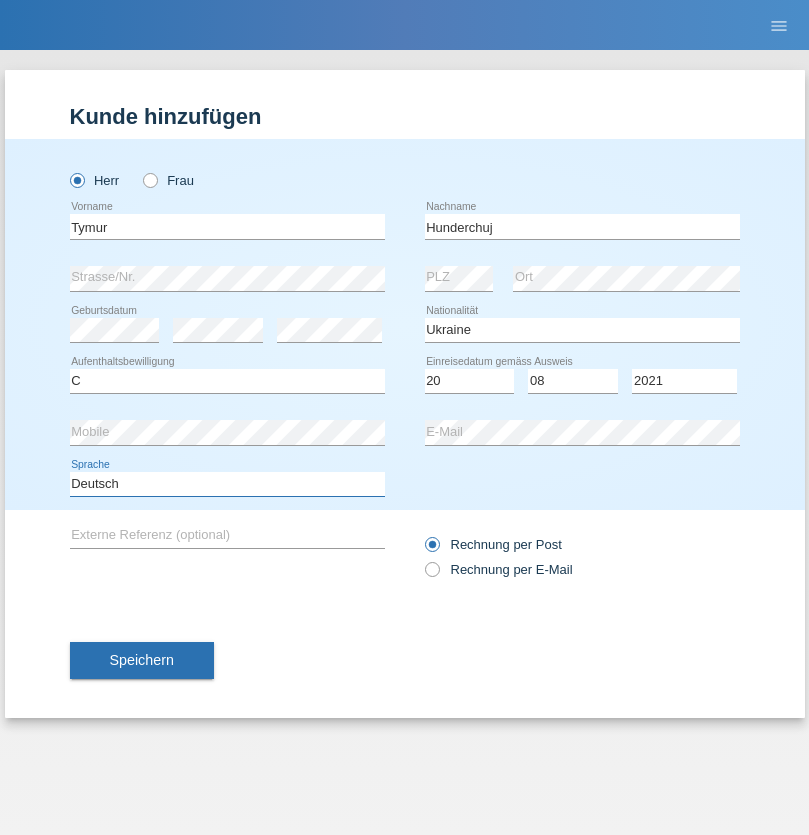 select on "en" 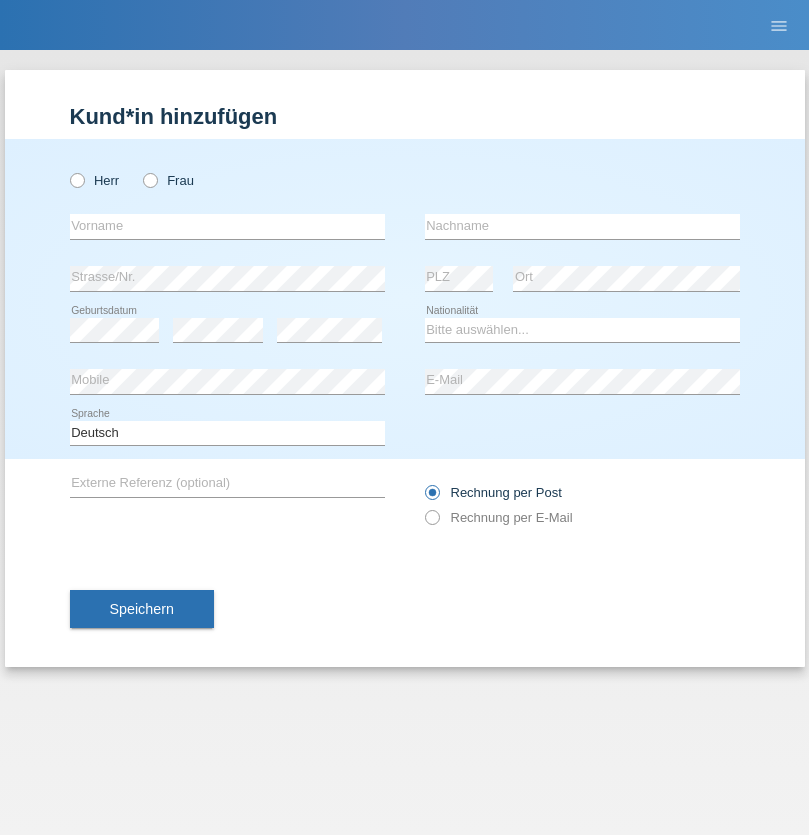 scroll, scrollTop: 0, scrollLeft: 0, axis: both 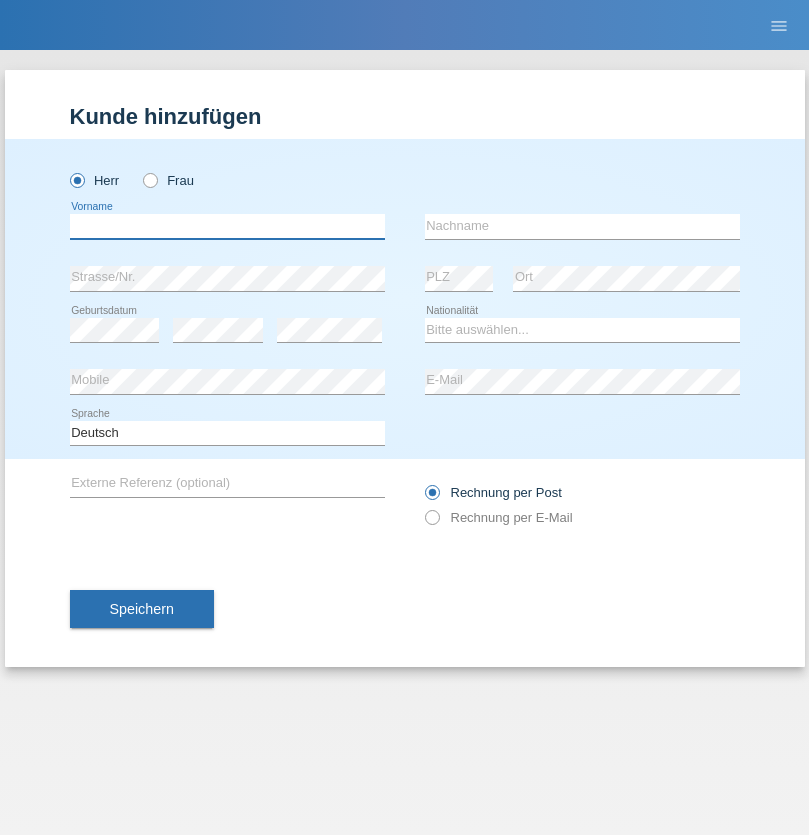 click at bounding box center [227, 226] 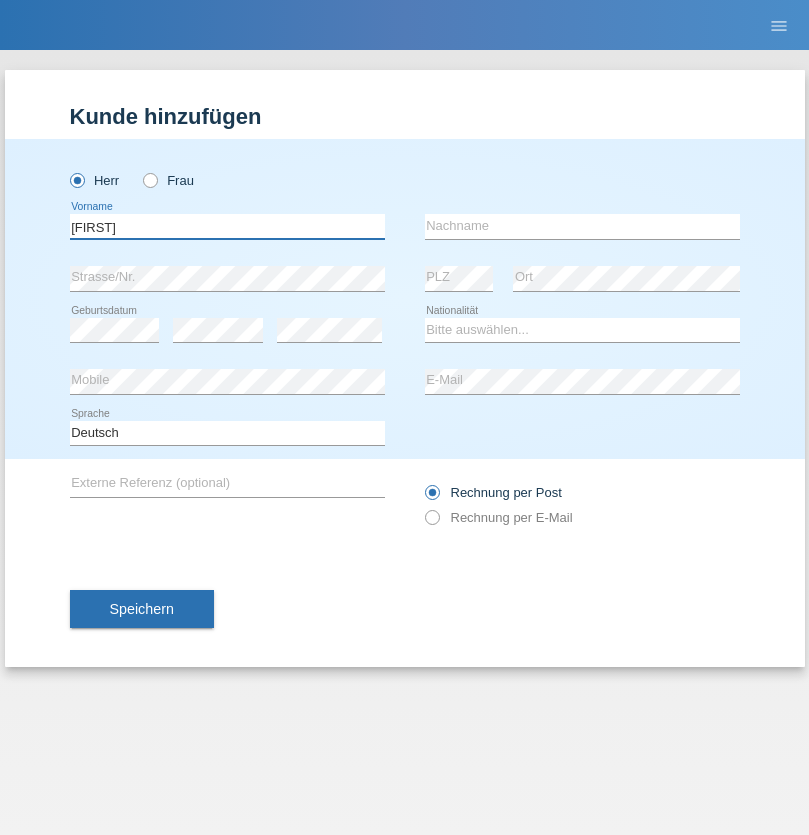 type on "Dominik" 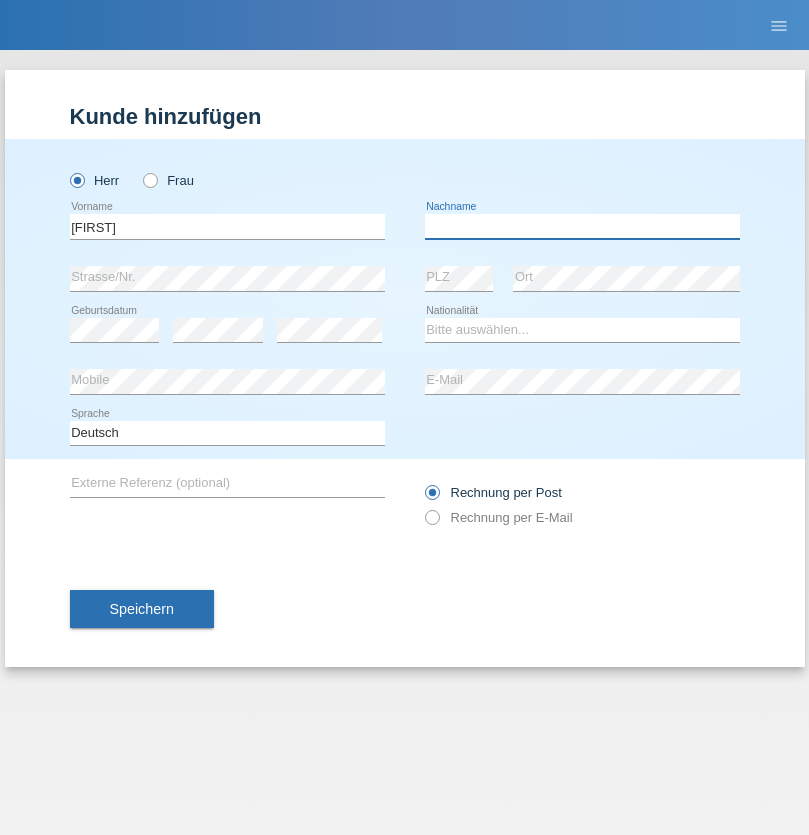 click at bounding box center (582, 226) 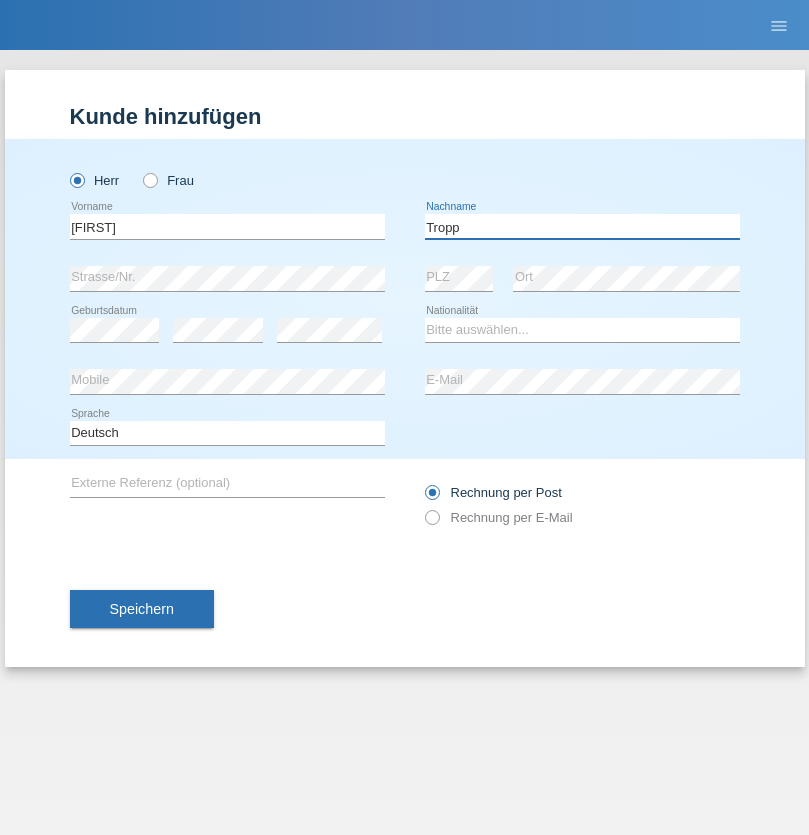 type on "Tropp" 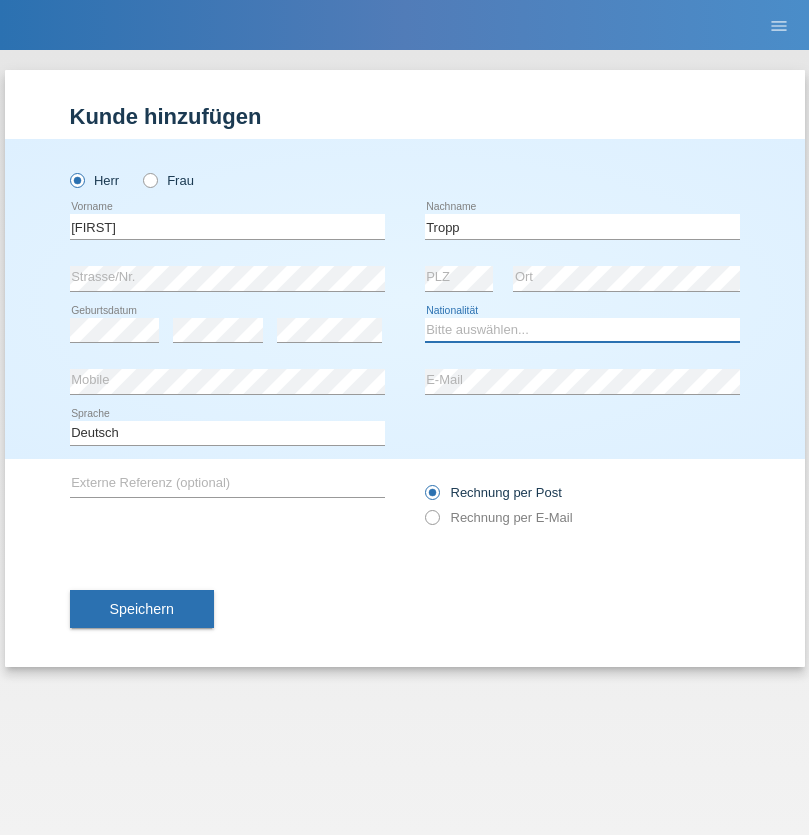 select on "SK" 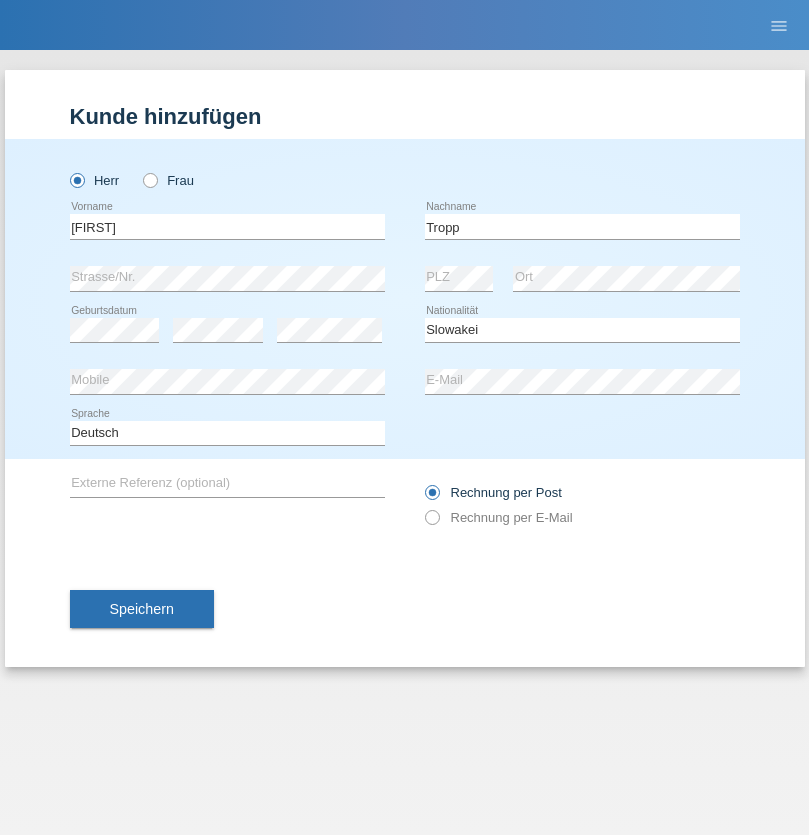 select on "C" 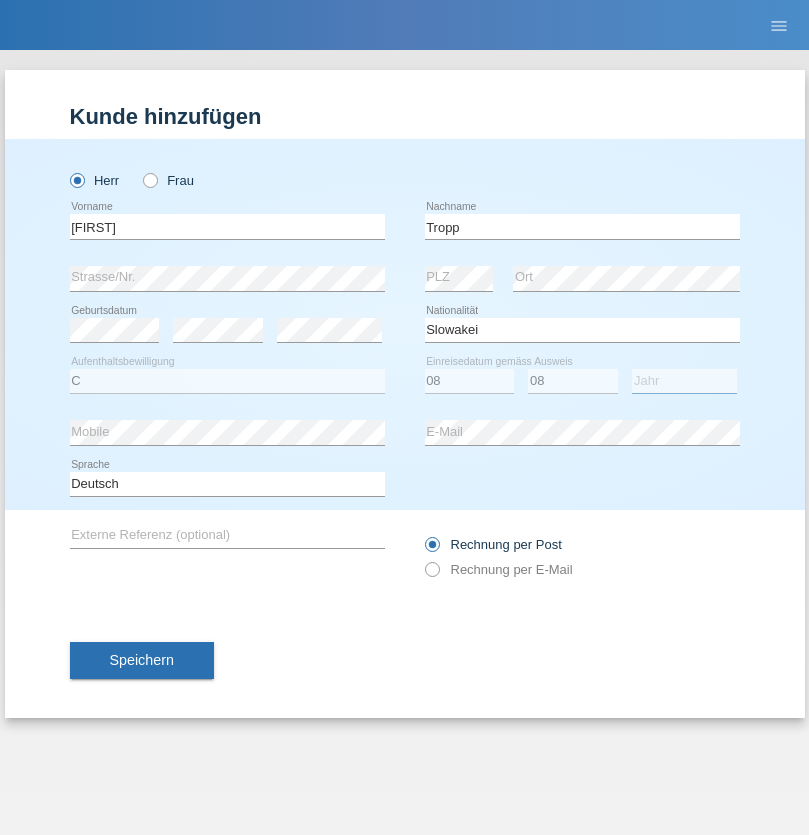 select on "2021" 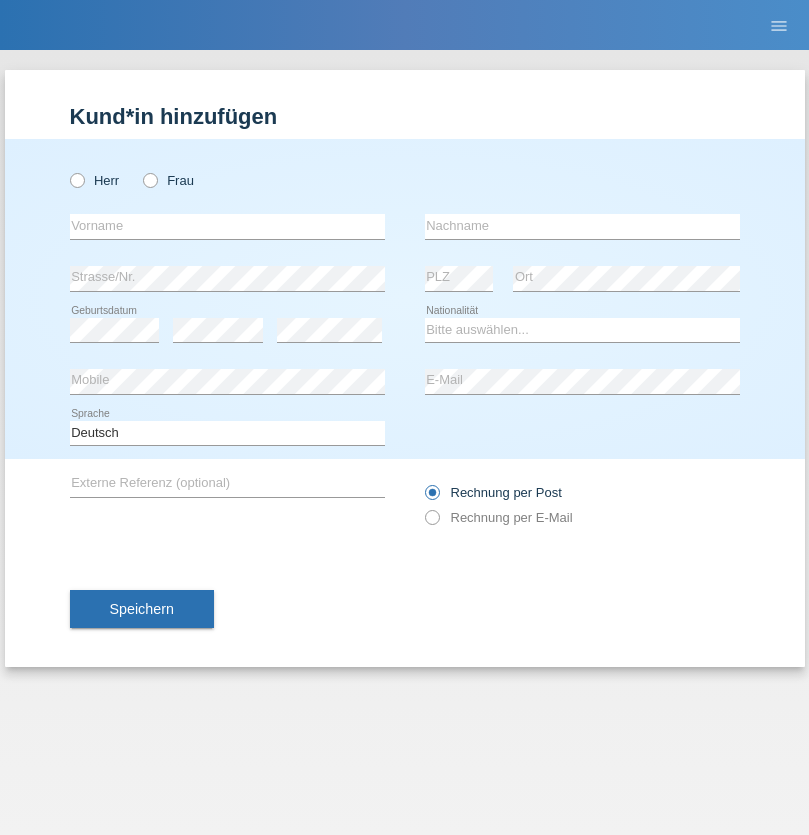 scroll, scrollTop: 0, scrollLeft: 0, axis: both 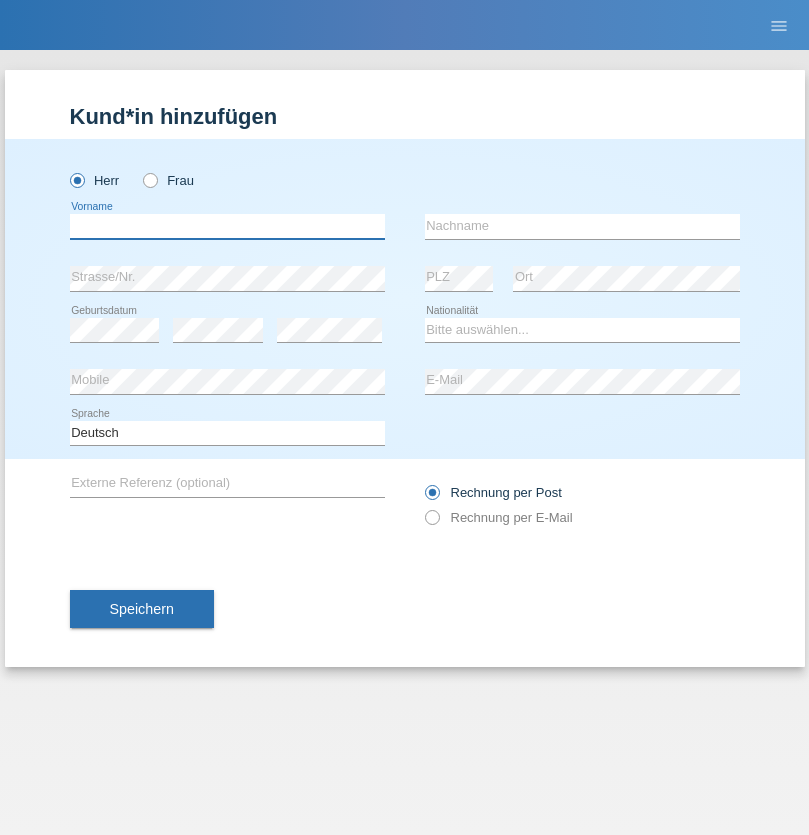 click at bounding box center [227, 226] 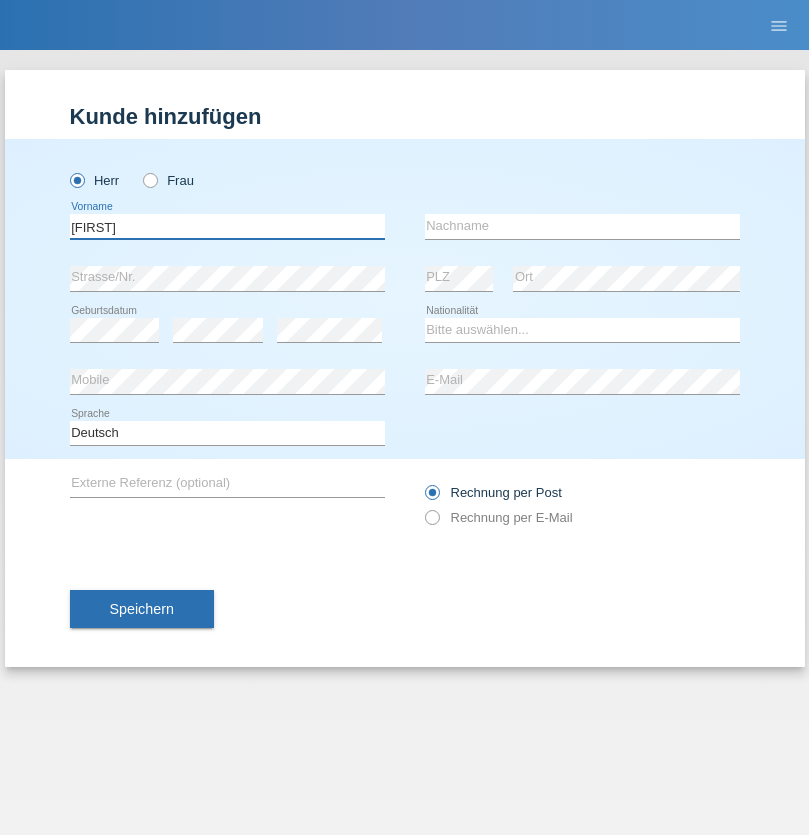 type on "Dirk" 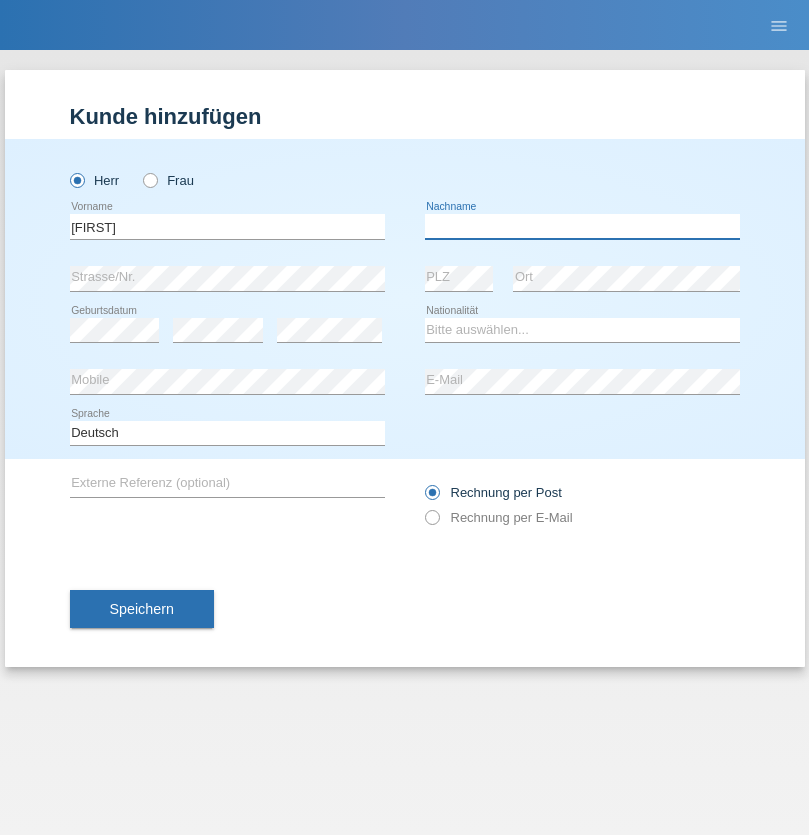 click at bounding box center (582, 226) 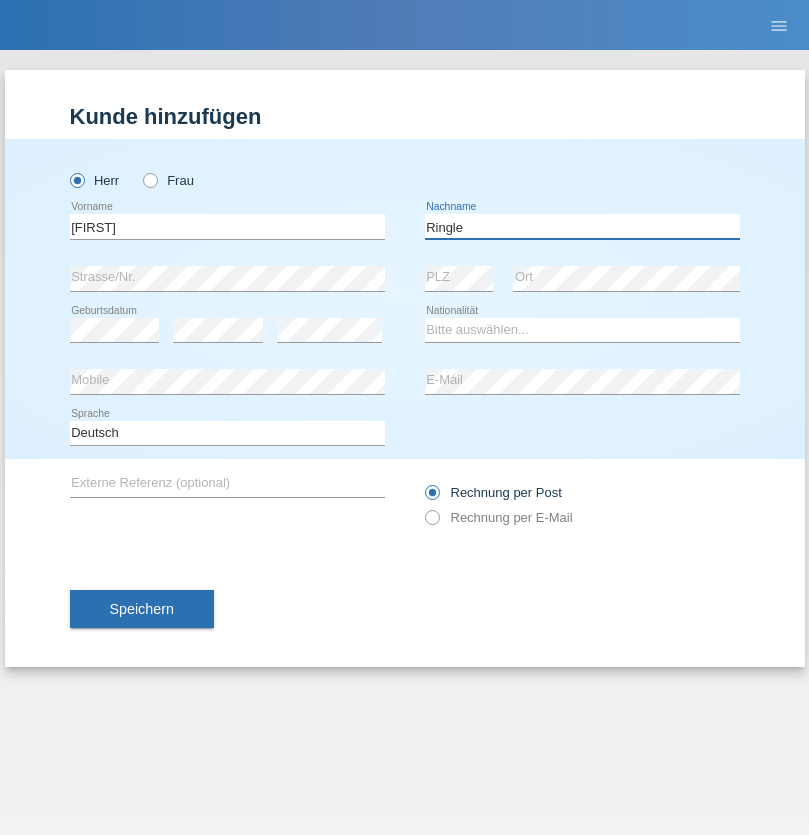 type on "Ringle" 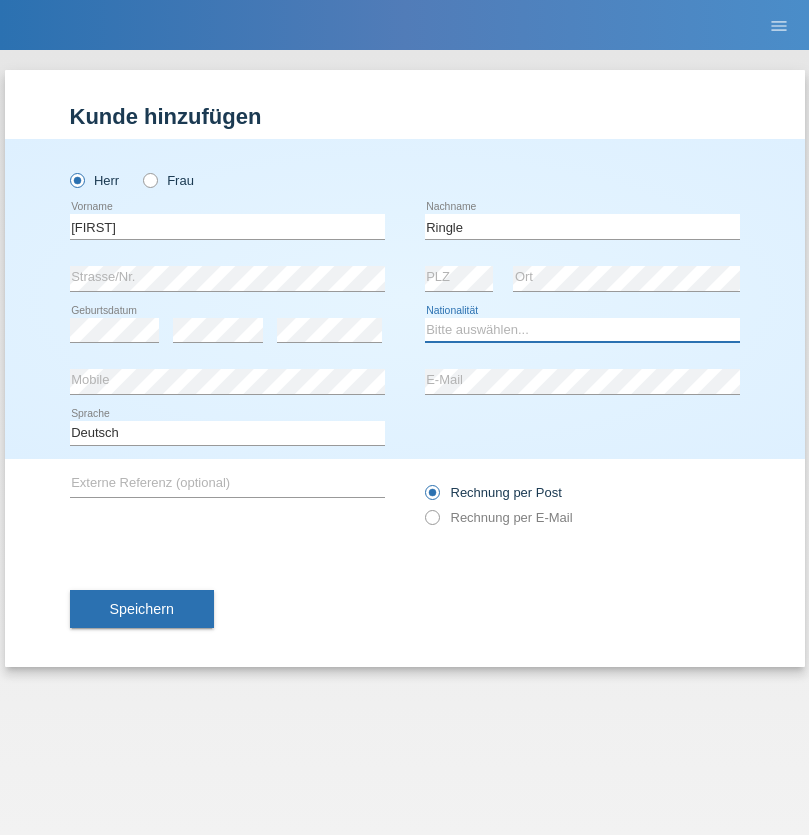 select on "DE" 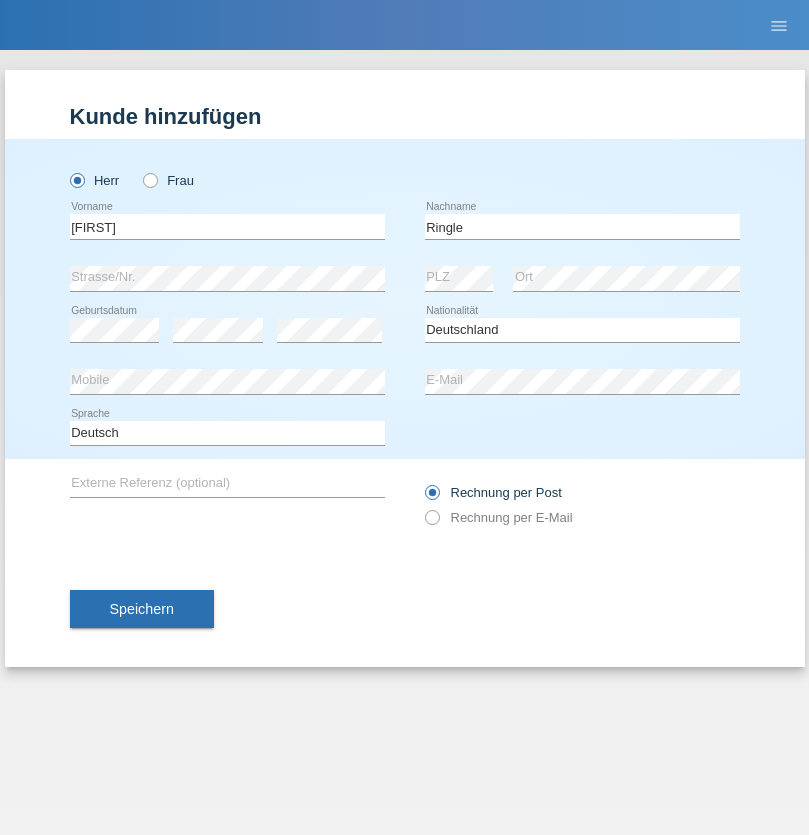 select on "C" 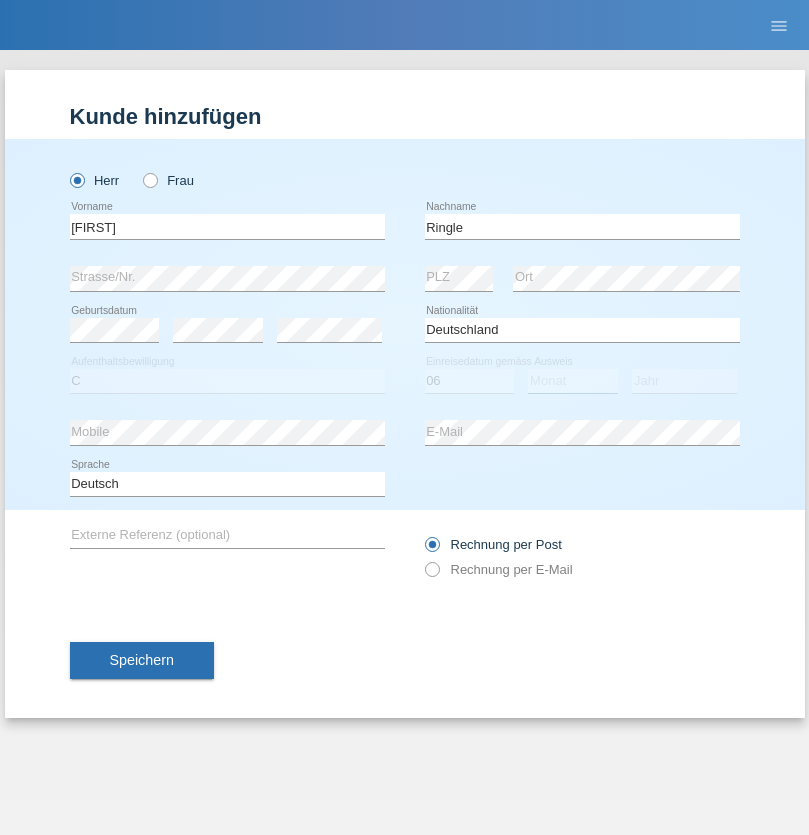 select on "01" 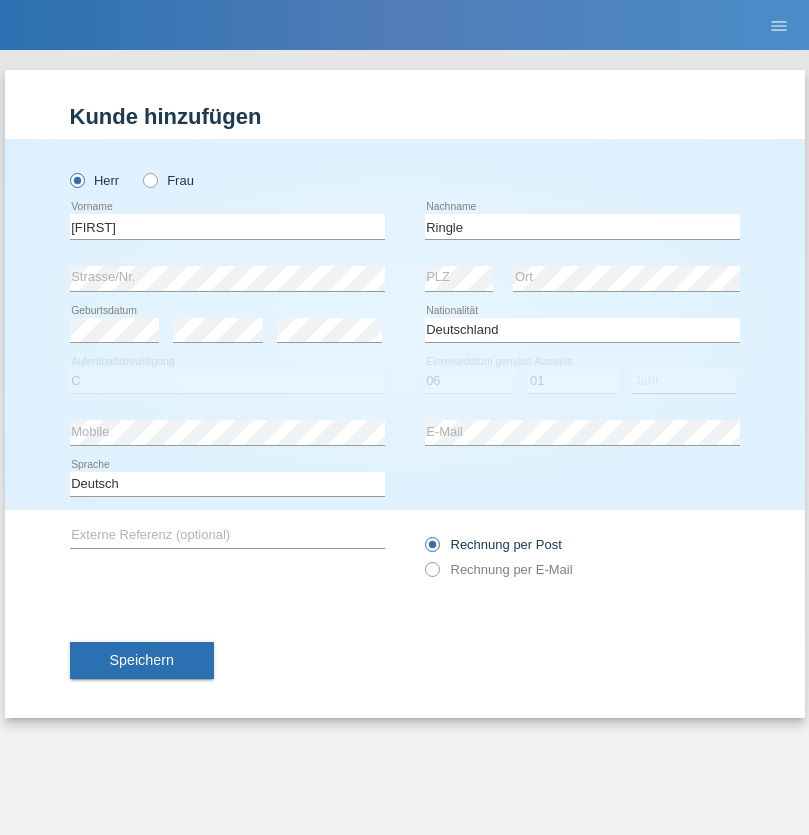 select on "2021" 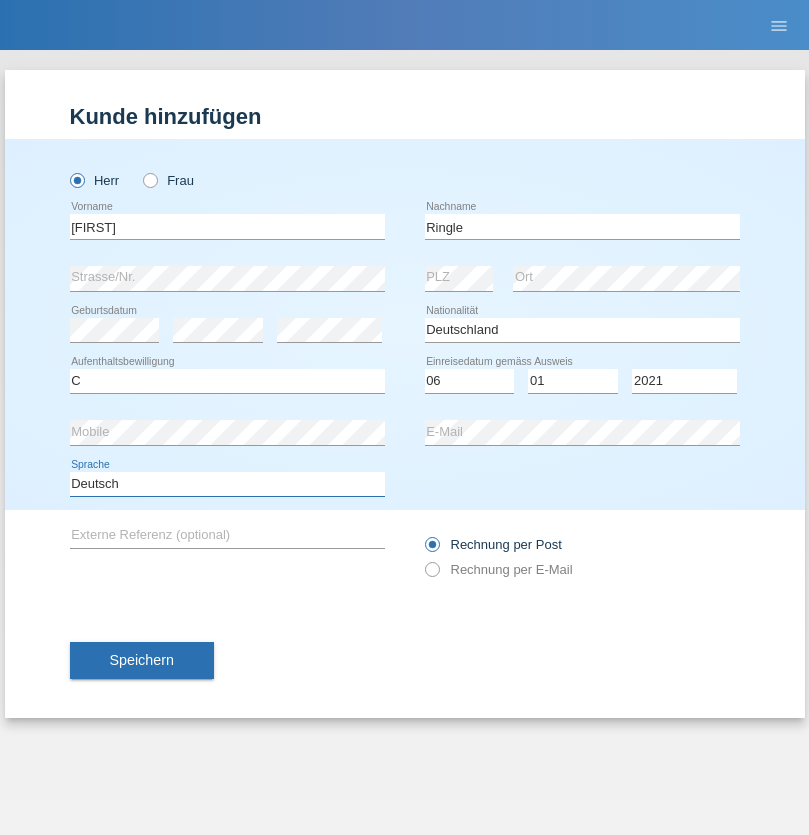 select on "en" 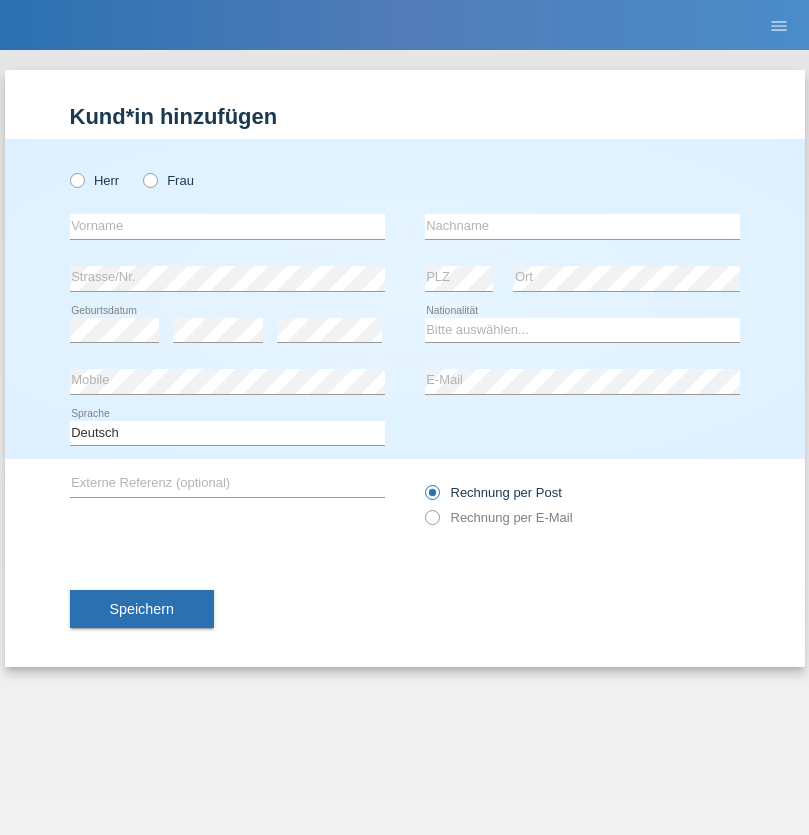 scroll, scrollTop: 0, scrollLeft: 0, axis: both 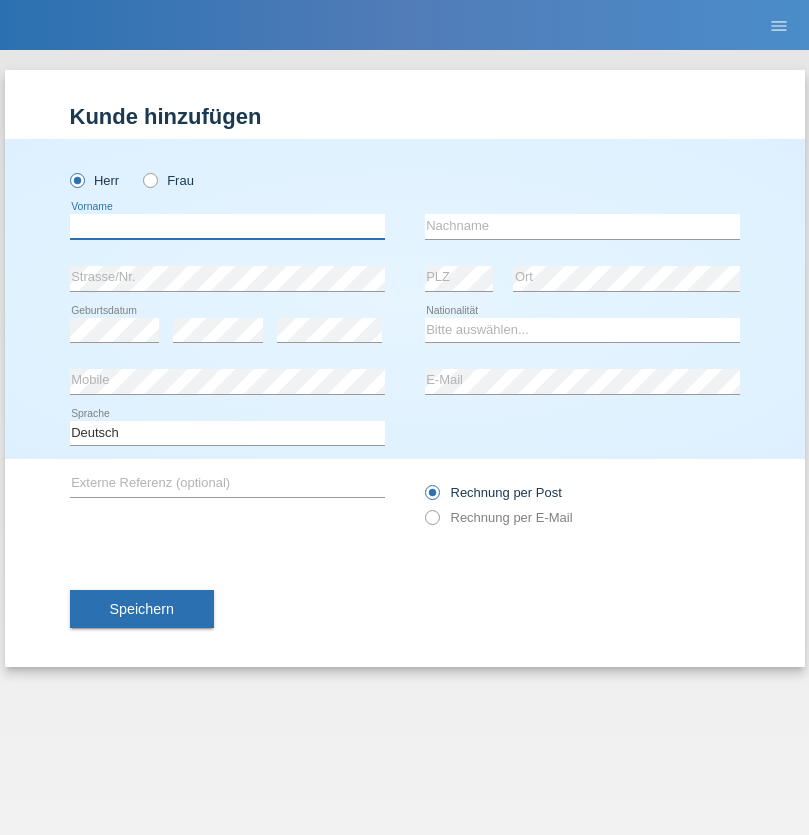 click at bounding box center [227, 226] 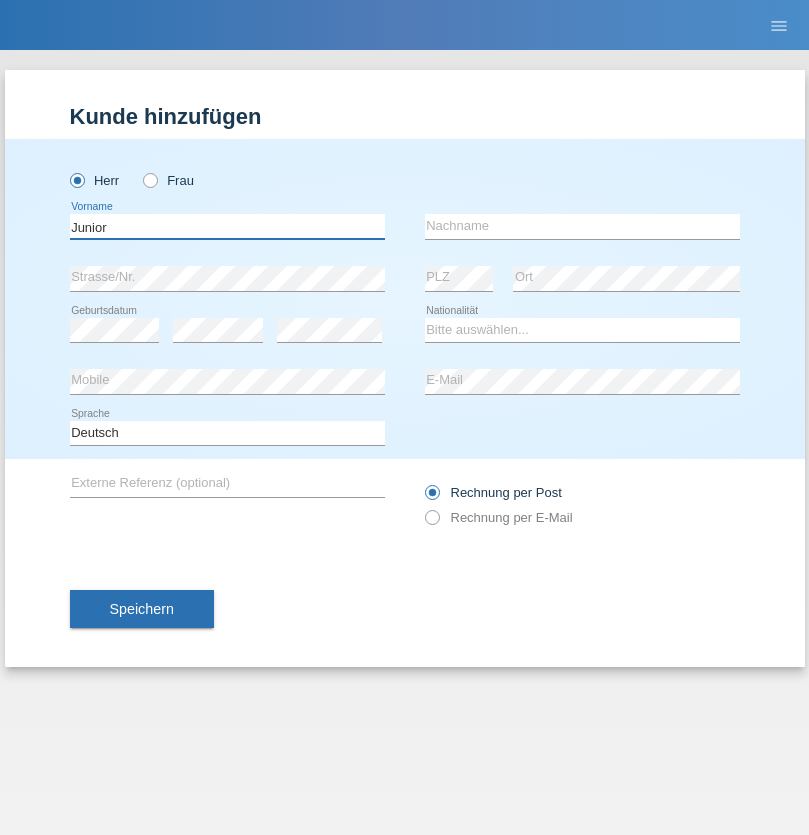 type on "Junior" 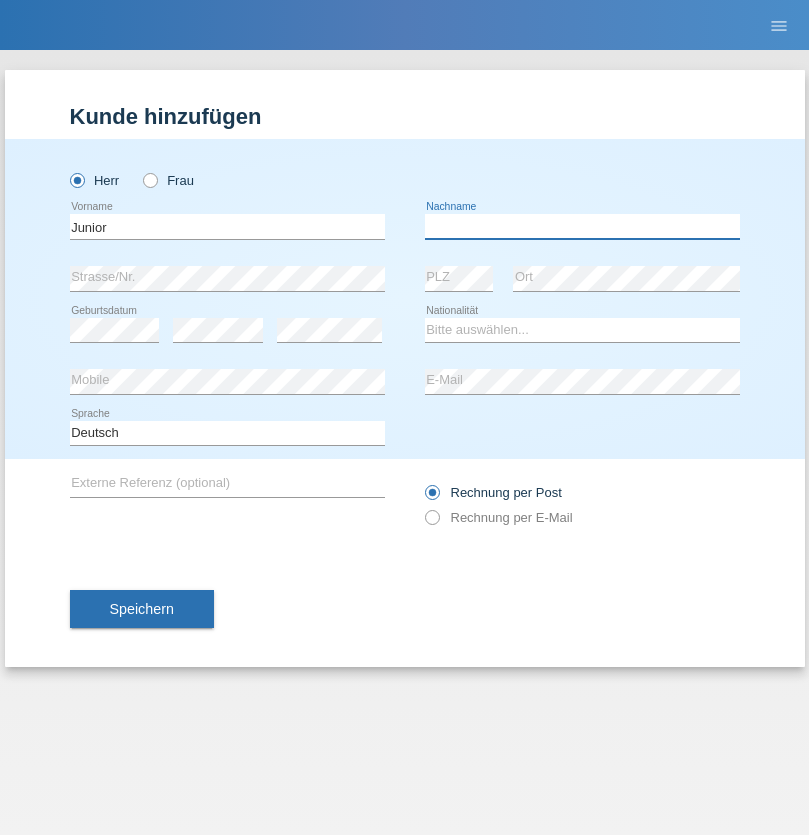 click at bounding box center [582, 226] 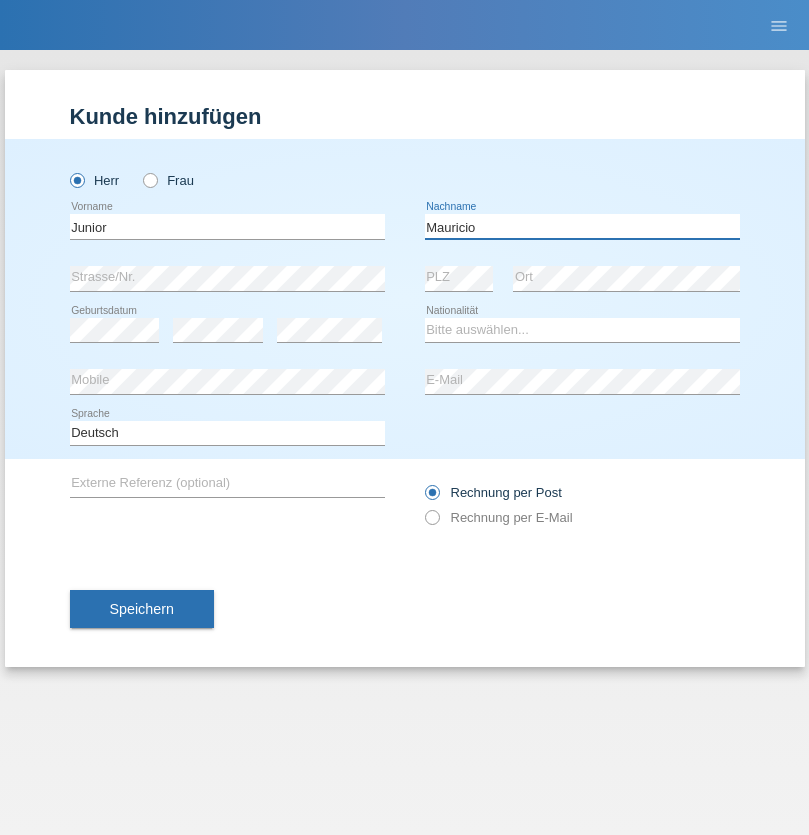 type on "Mauricio" 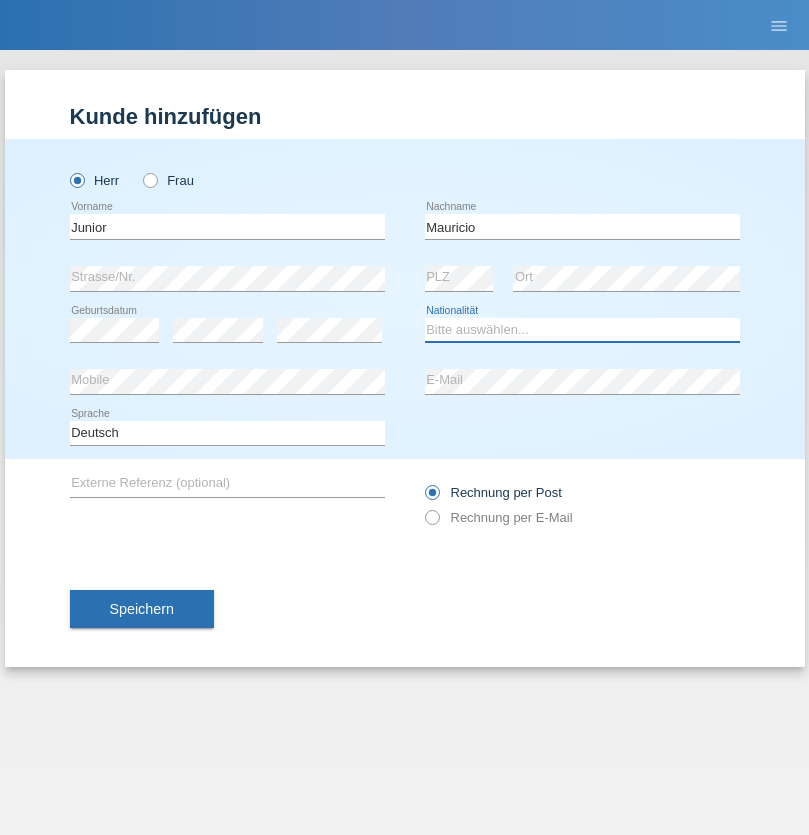 select on "CH" 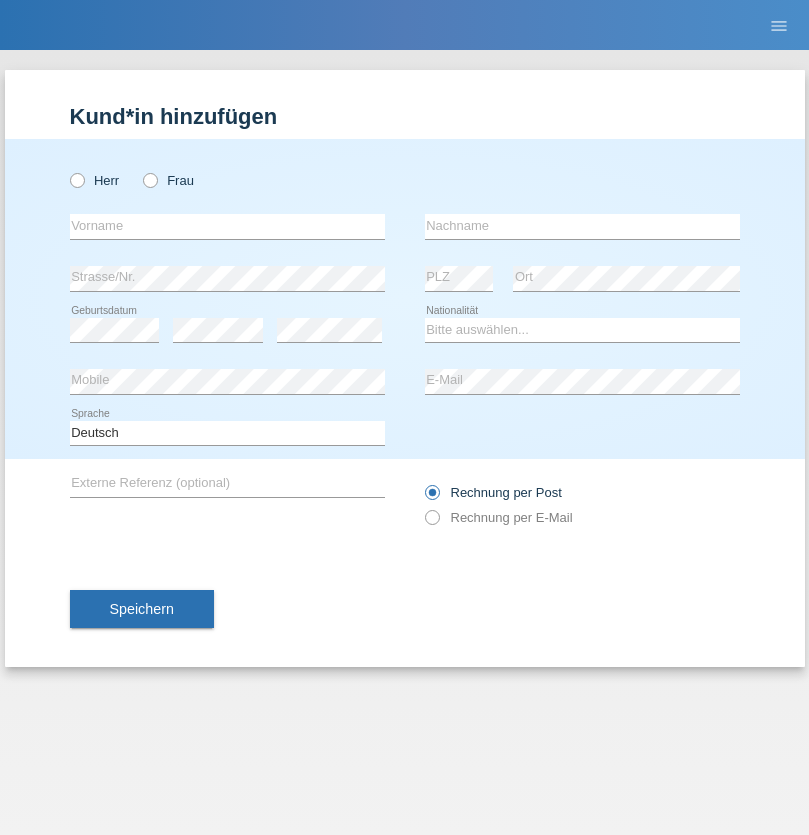 scroll, scrollTop: 0, scrollLeft: 0, axis: both 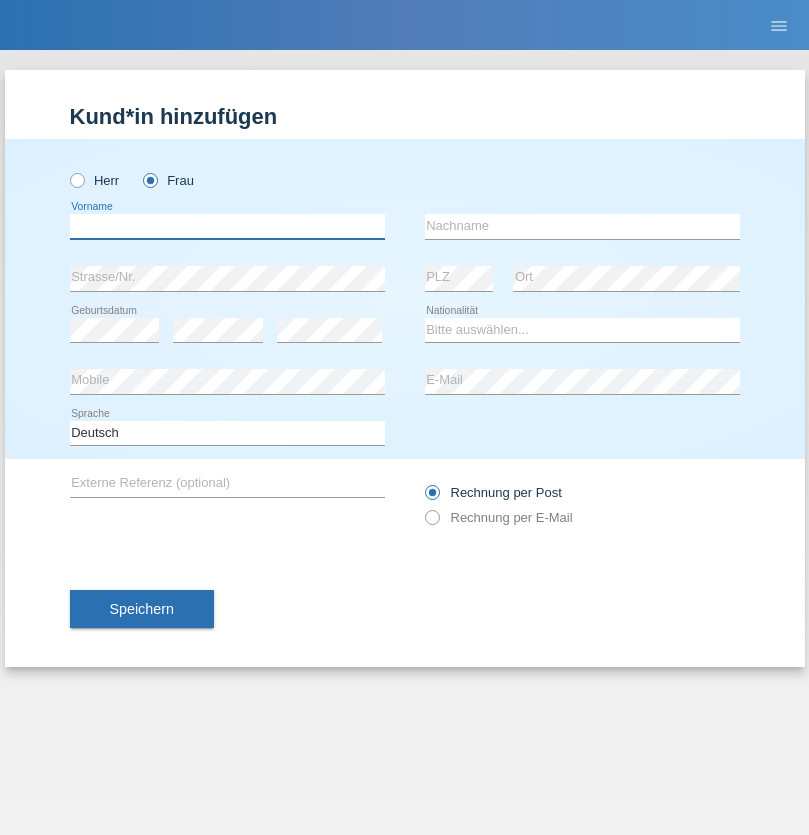 click at bounding box center (227, 226) 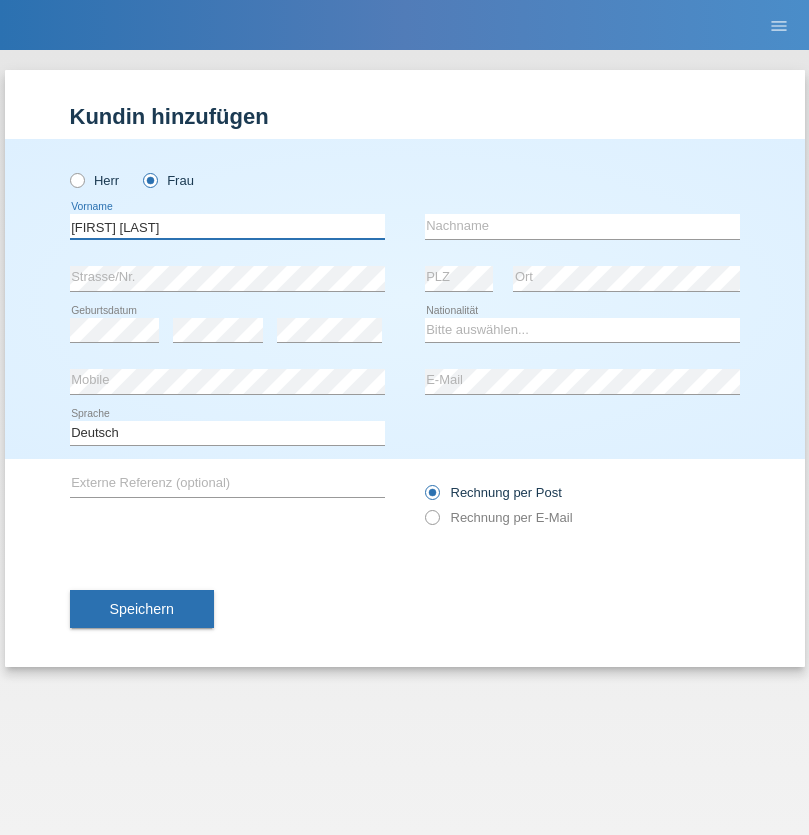 type on "Maria Fernanda" 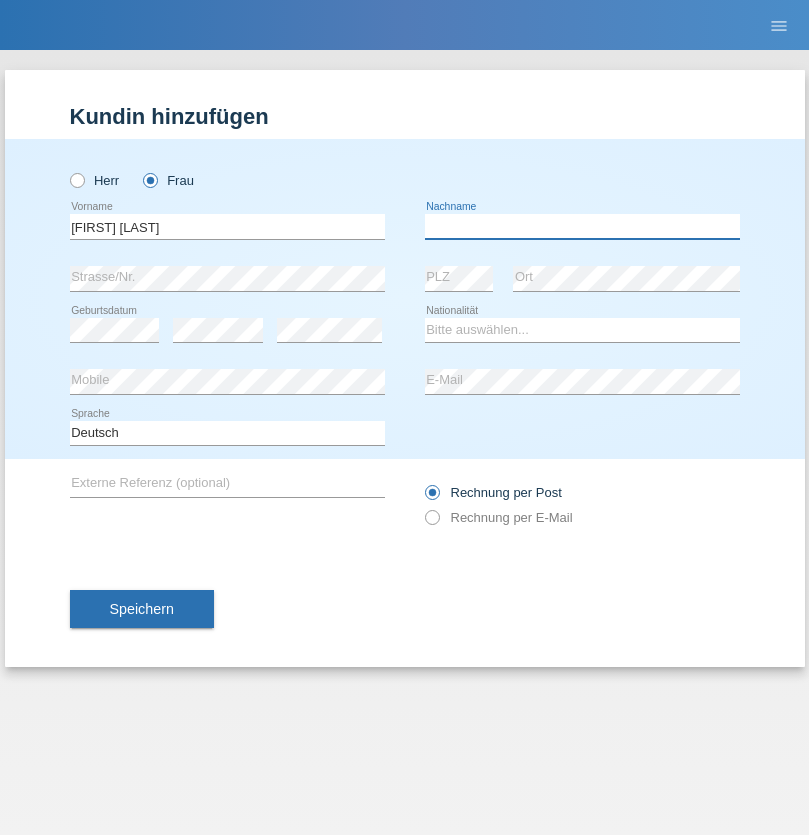 click at bounding box center (582, 226) 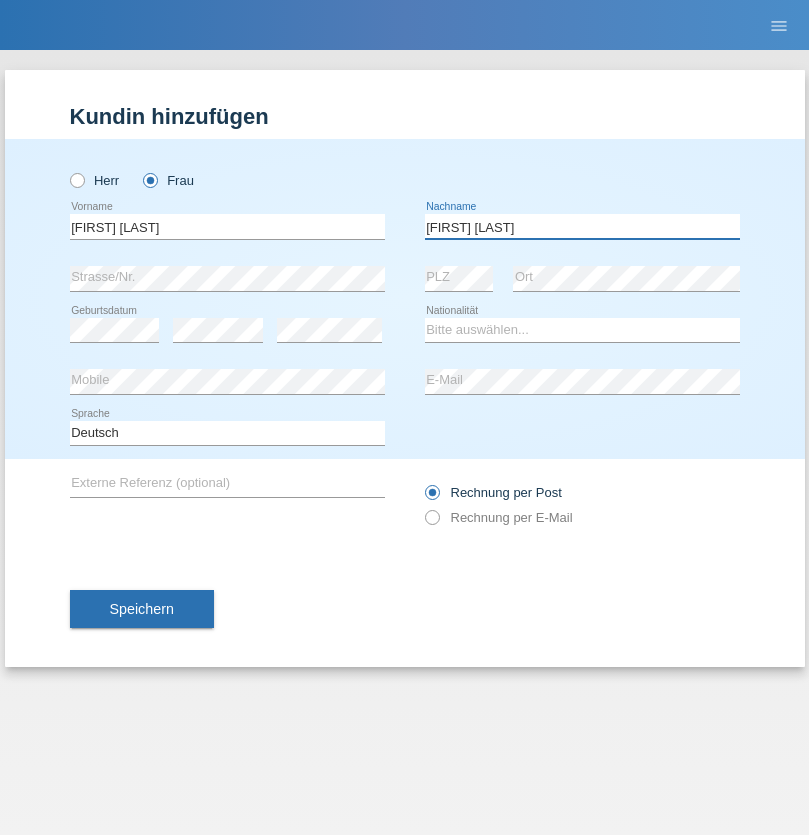 type on "Knusel Campillo" 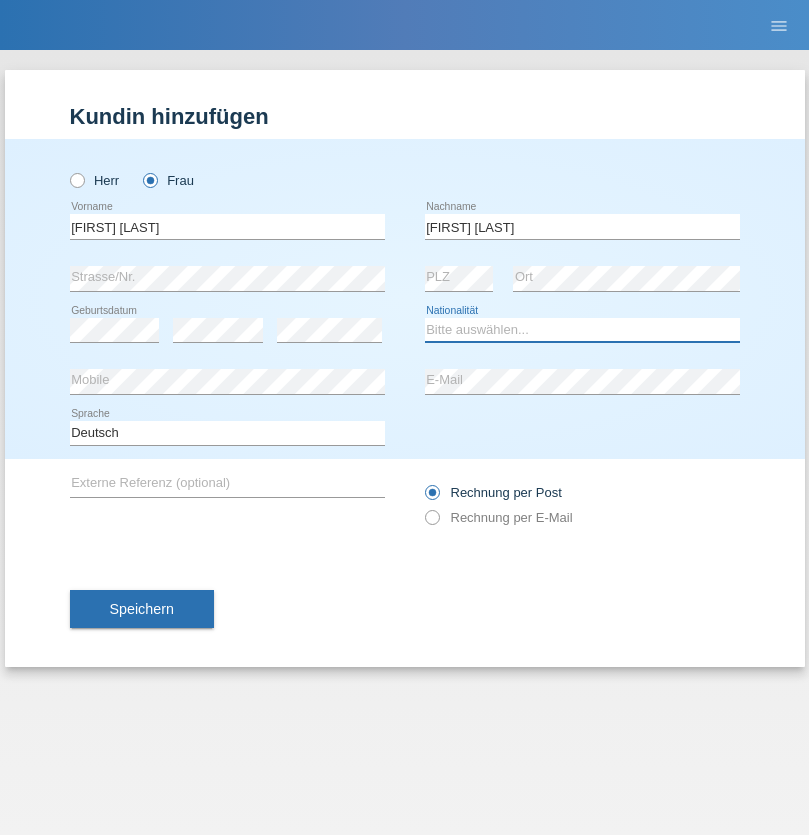 select on "CH" 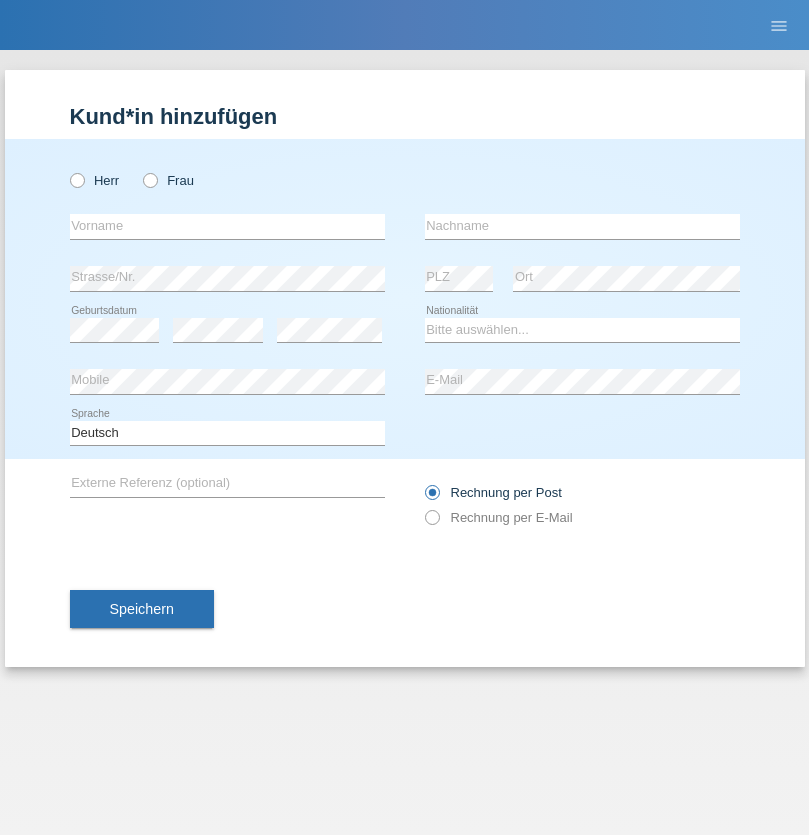 scroll, scrollTop: 0, scrollLeft: 0, axis: both 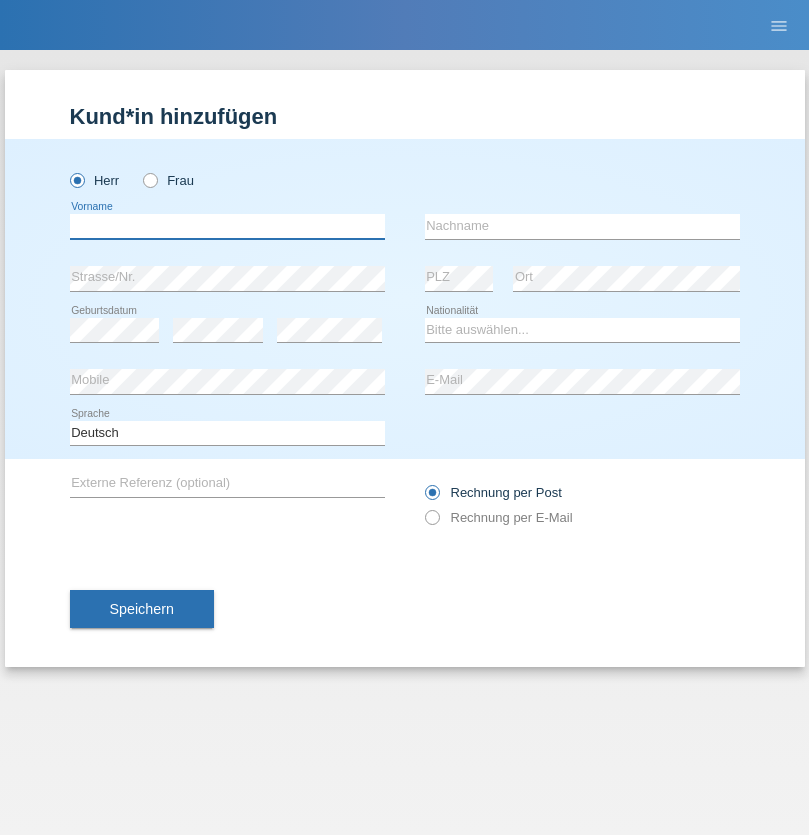 click at bounding box center [227, 226] 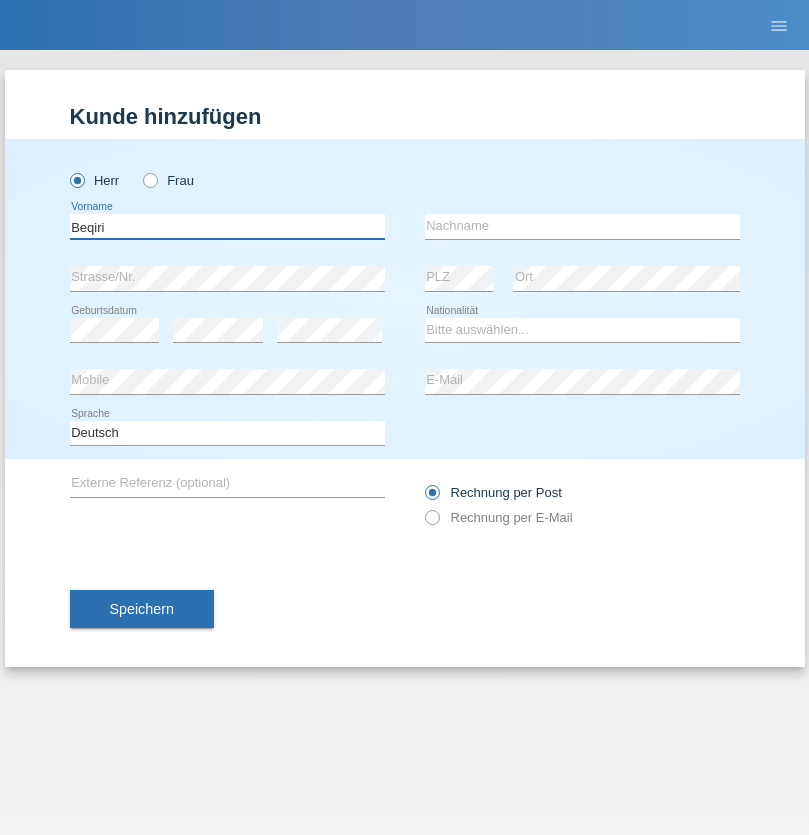 type on "Beqiri" 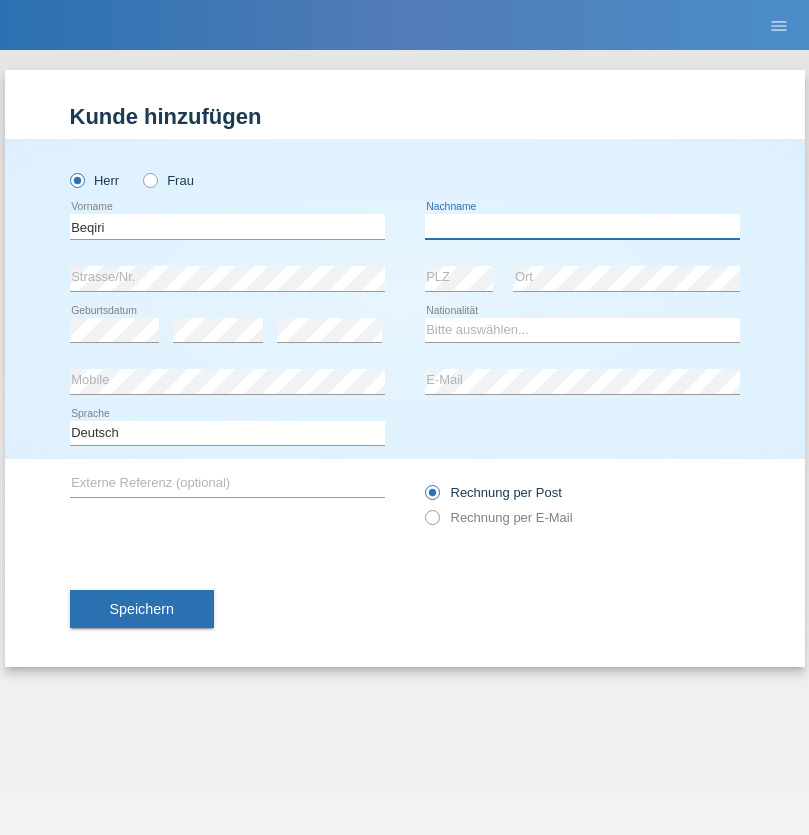 click at bounding box center [582, 226] 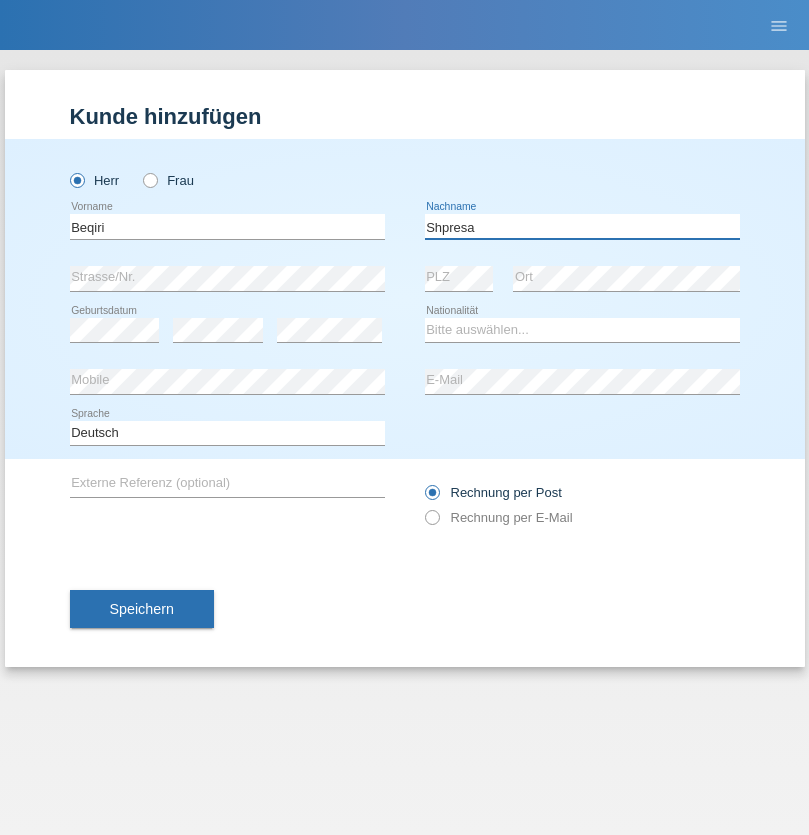 type on "Shpresa" 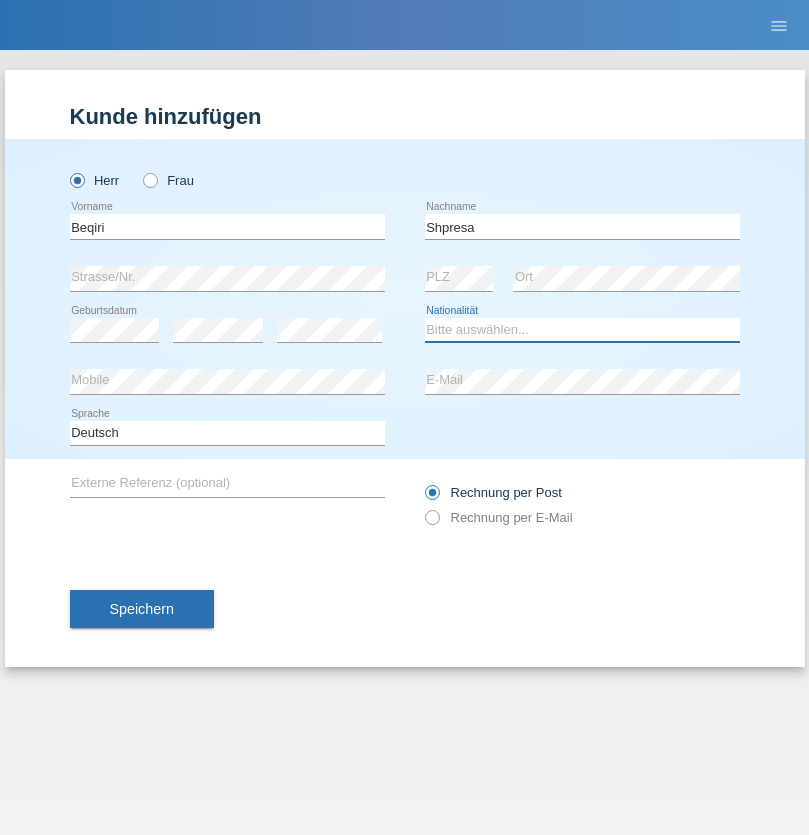 select on "XK" 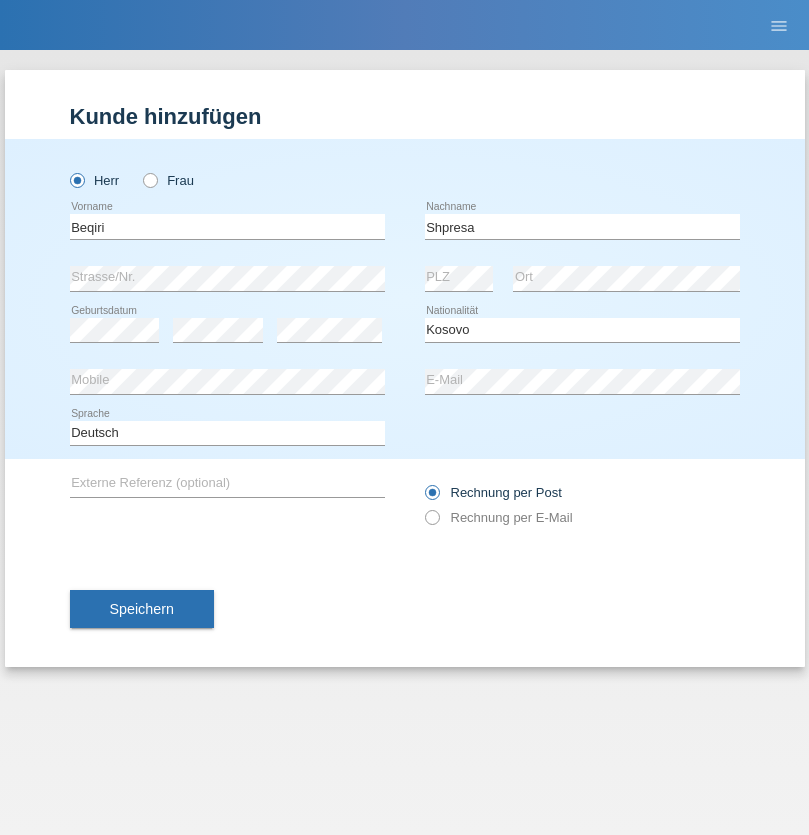 select on "C" 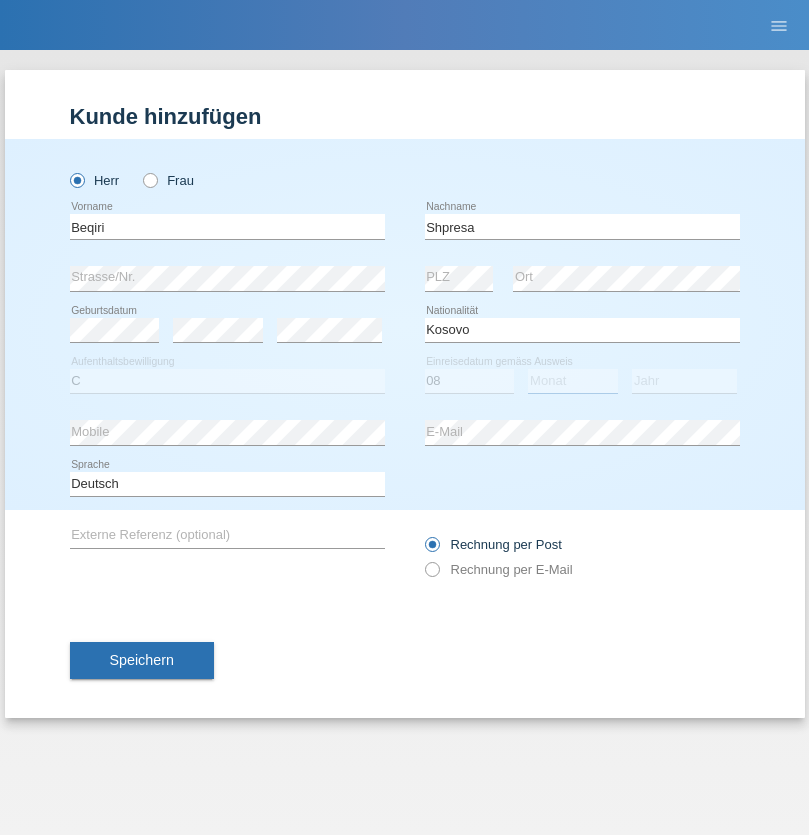 select on "02" 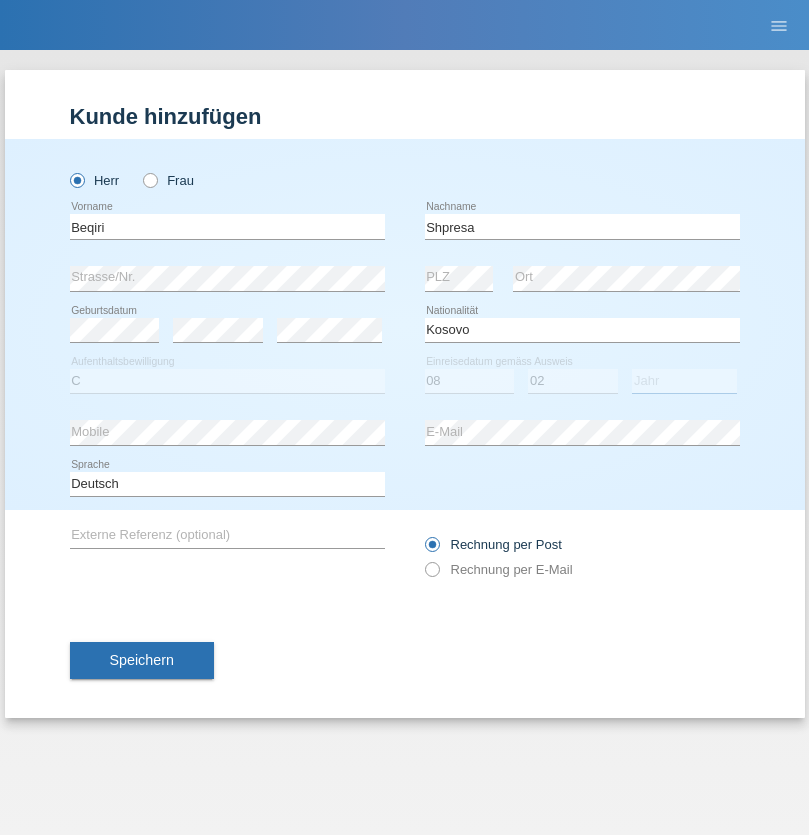 select on "1979" 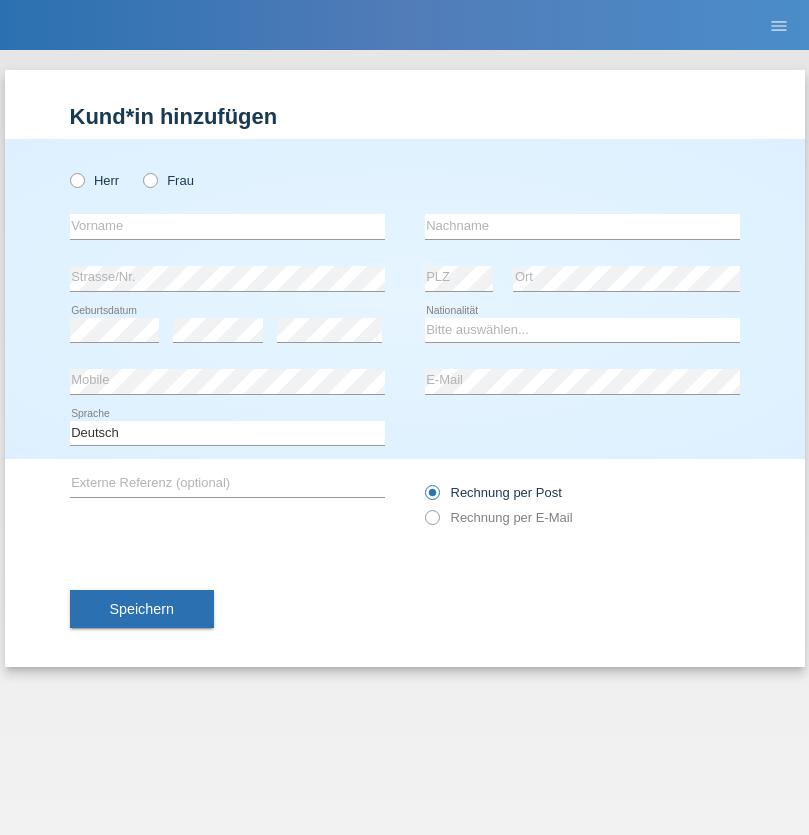 scroll, scrollTop: 0, scrollLeft: 0, axis: both 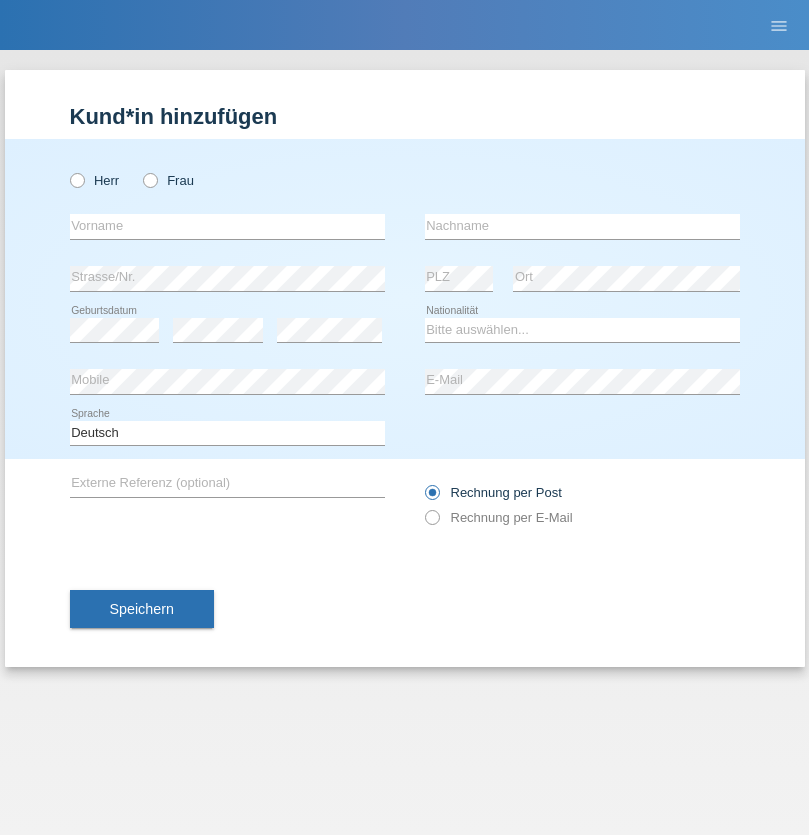 radio on "true" 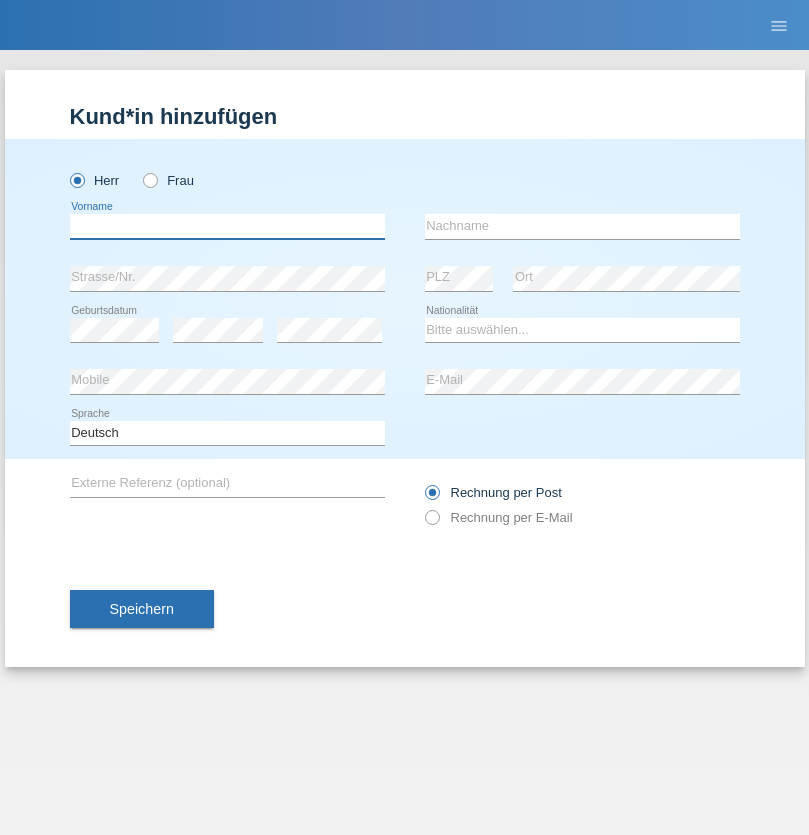 click at bounding box center (227, 226) 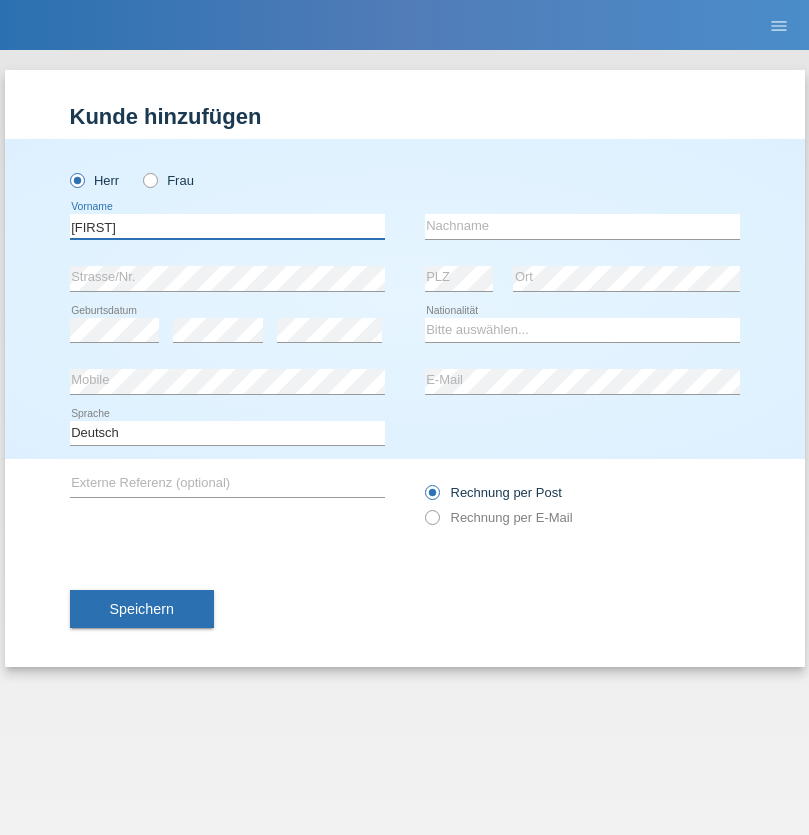 type on "[FIRST]" 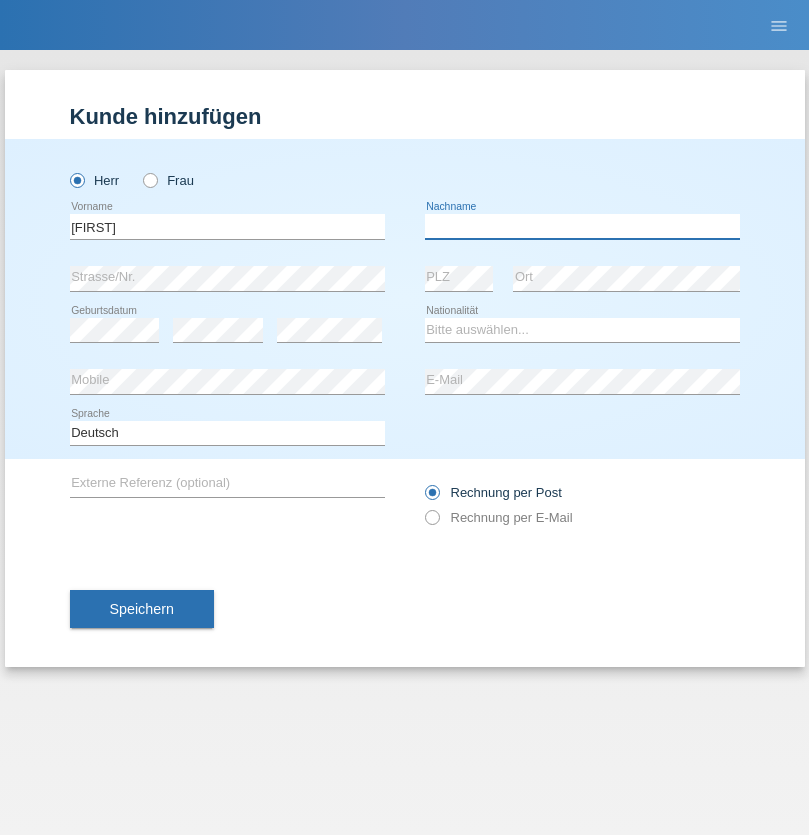 click at bounding box center [582, 226] 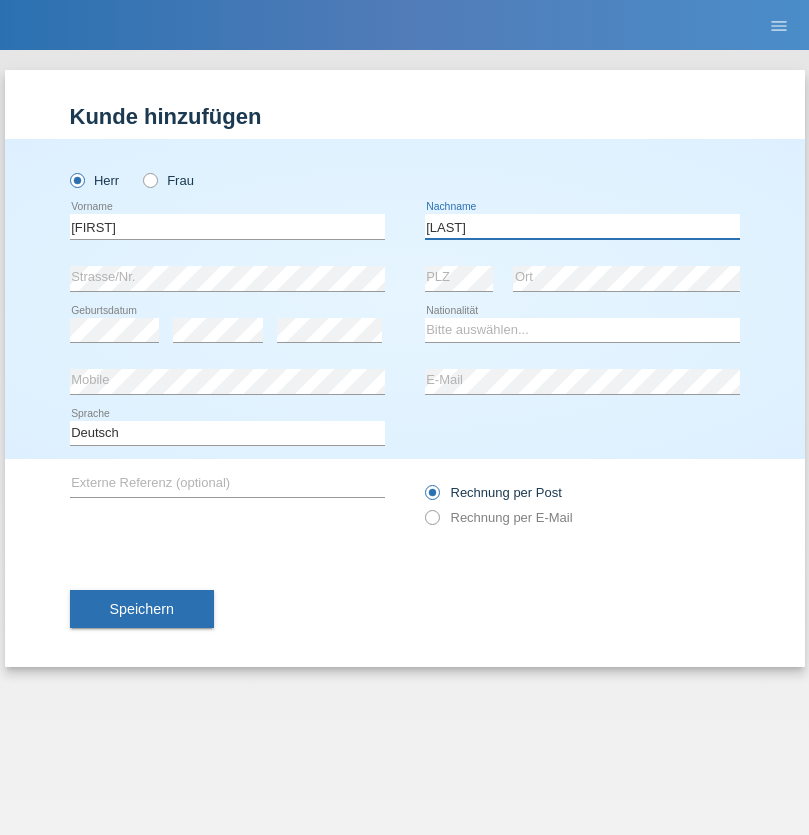 type on "[LAST]" 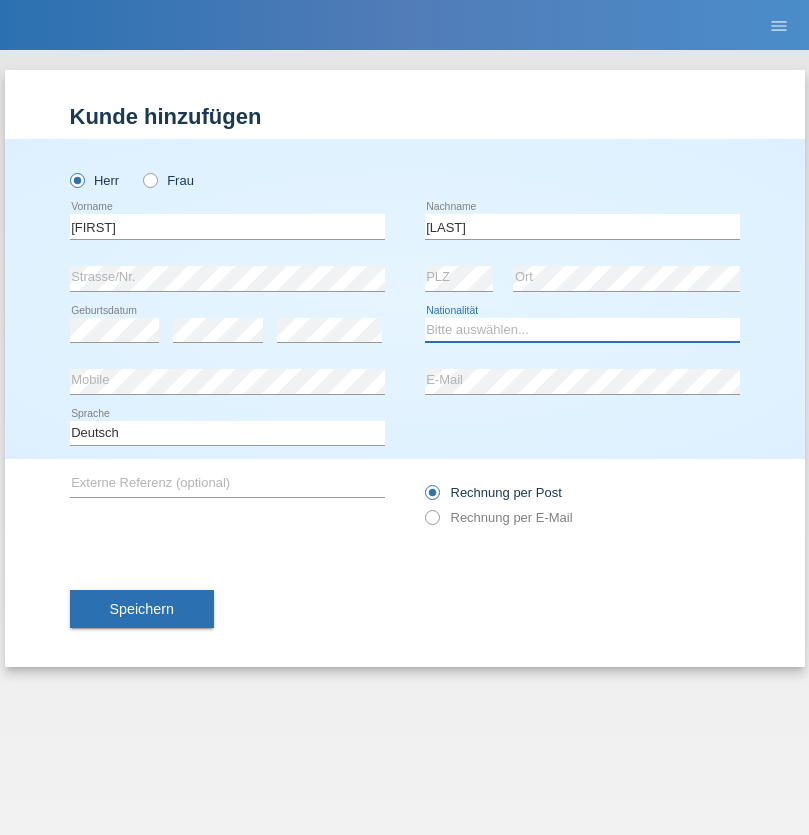 select on "CH" 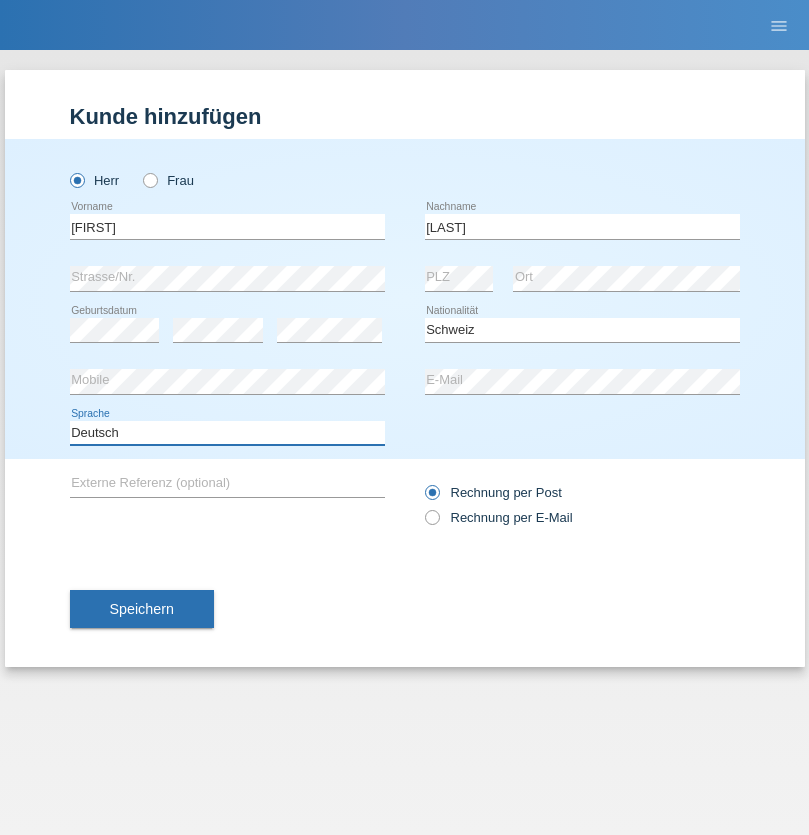 select on "en" 